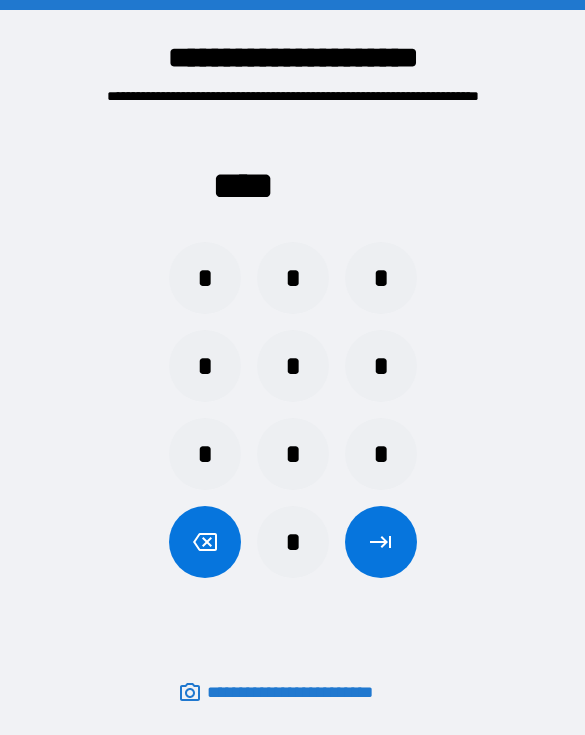 scroll, scrollTop: 0, scrollLeft: 10, axis: horizontal 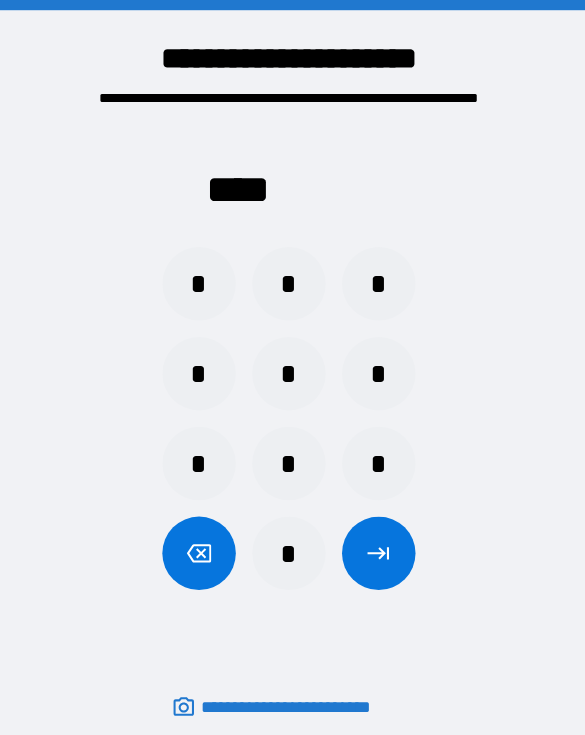 click on "*" at bounding box center [381, 454] 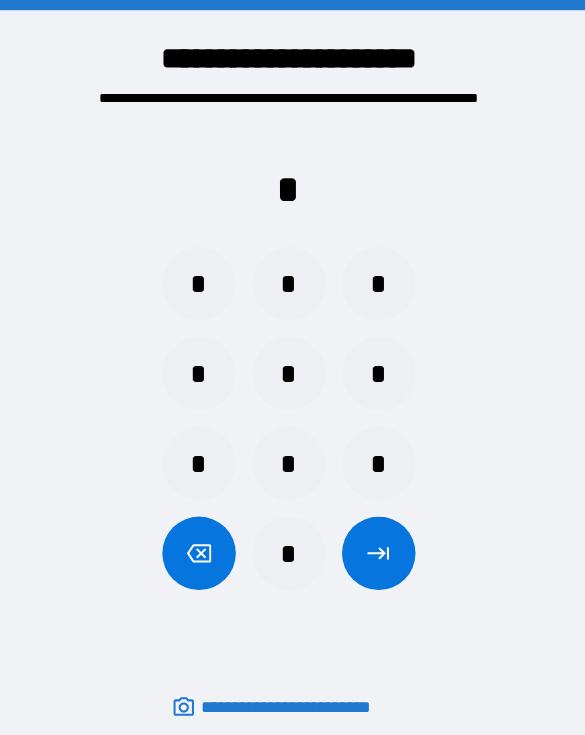 click on "*" at bounding box center [205, 366] 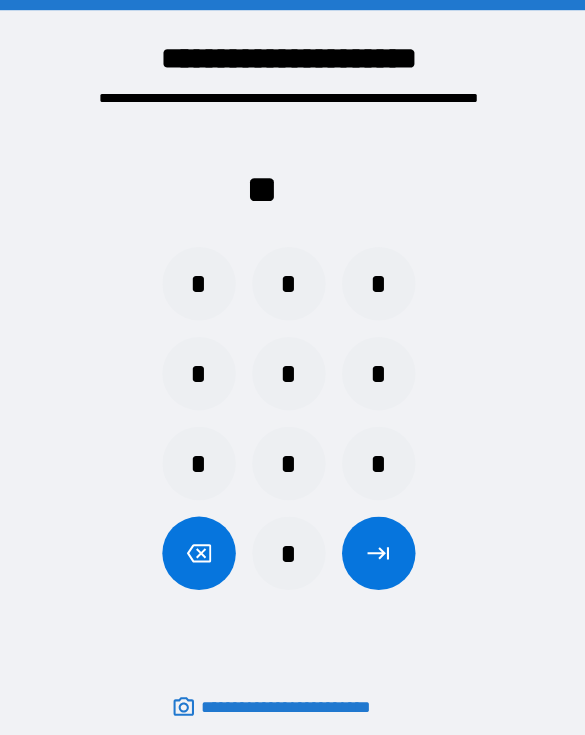 click on "*" at bounding box center (205, 454) 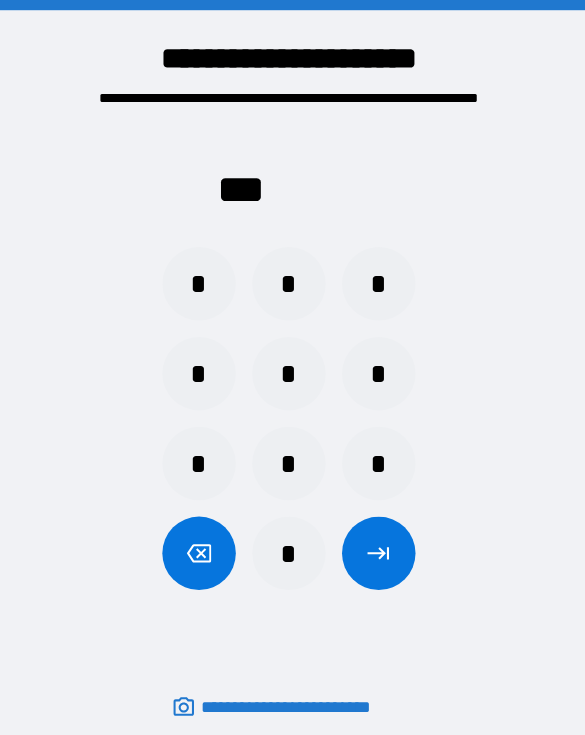 click on "*" at bounding box center [205, 278] 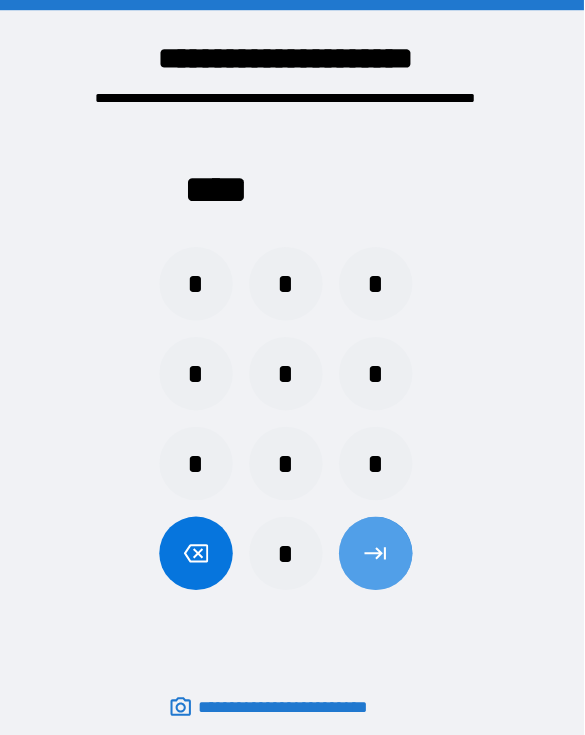 scroll, scrollTop: 0, scrollLeft: 0, axis: both 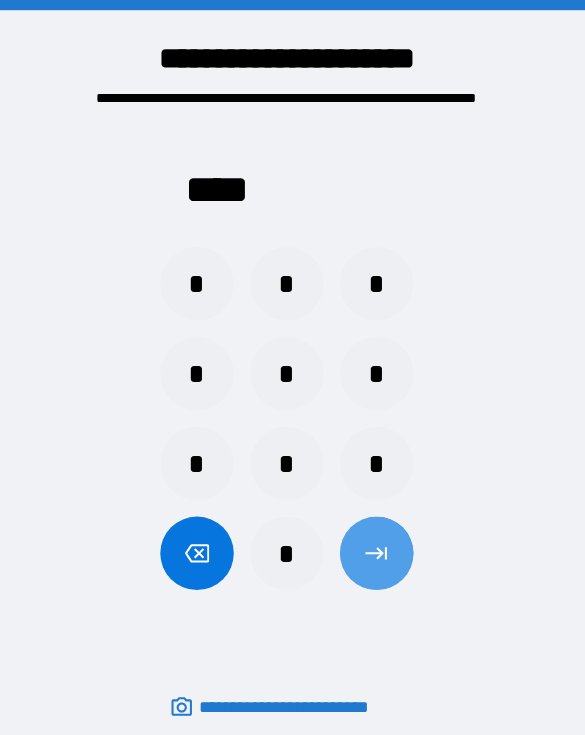 click 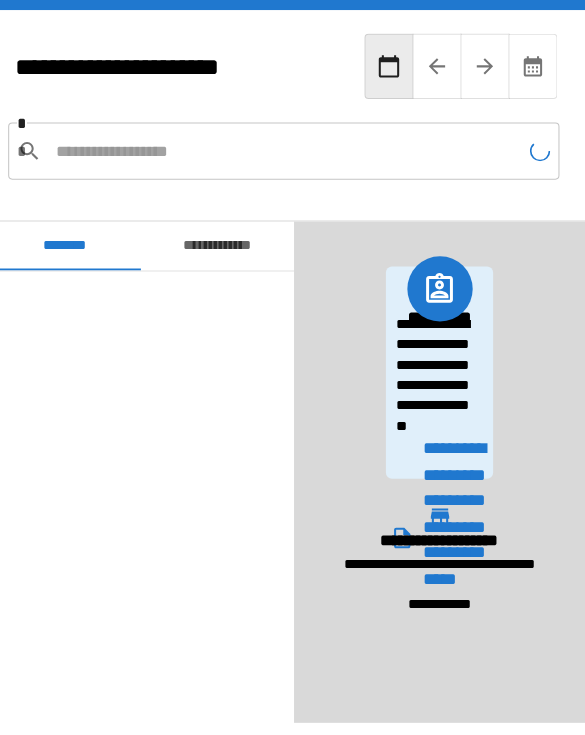 scroll, scrollTop: 2460, scrollLeft: 0, axis: vertical 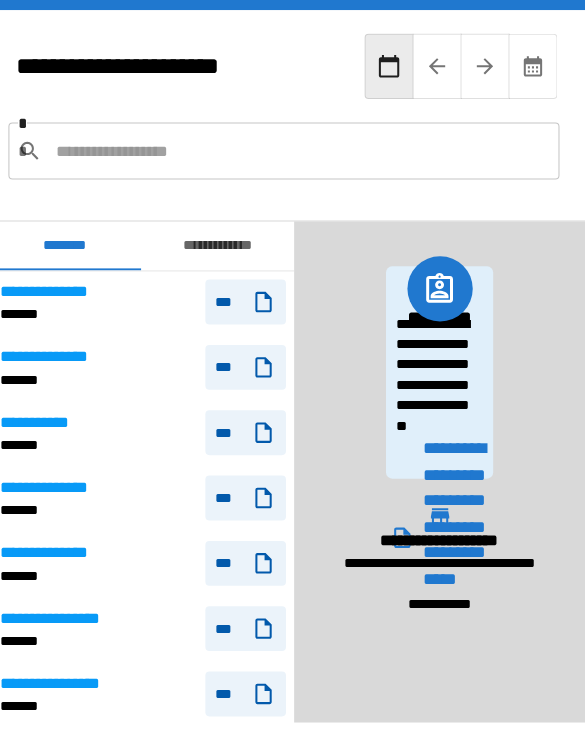 click at bounding box center [306, 148] 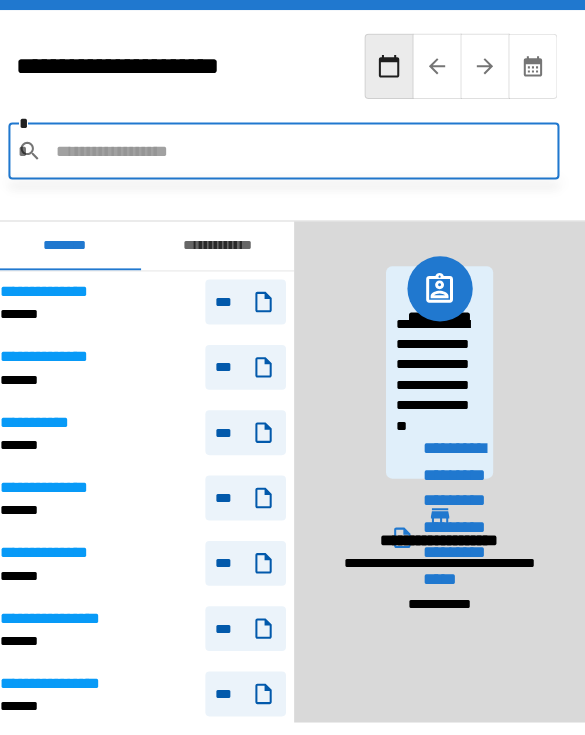 click on "**********" at bounding box center (442, 462) 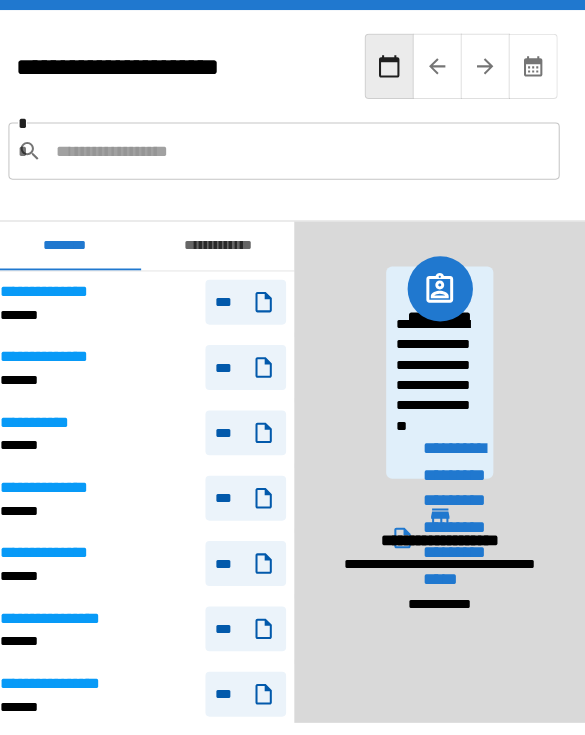 click 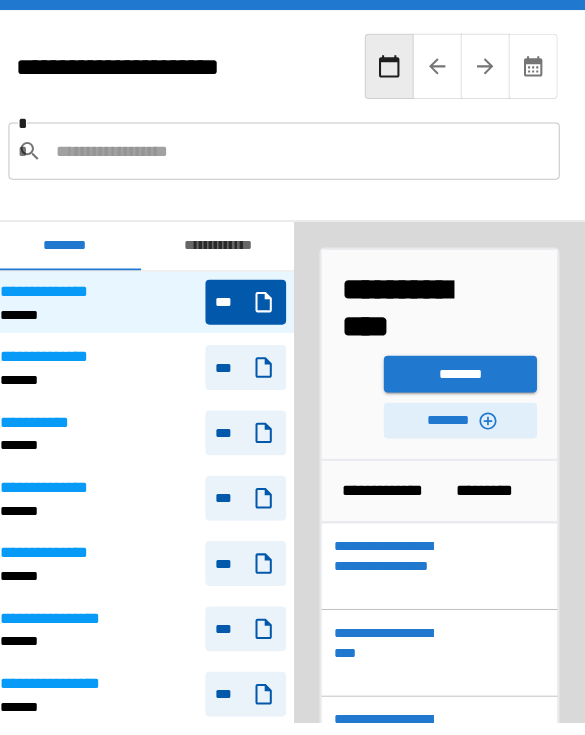 click on "********" at bounding box center [463, 366] 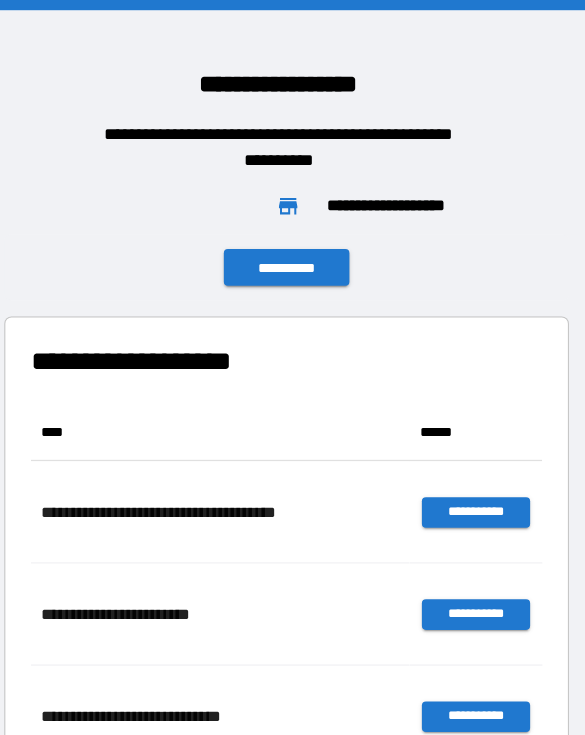 scroll, scrollTop: 1, scrollLeft: 1, axis: both 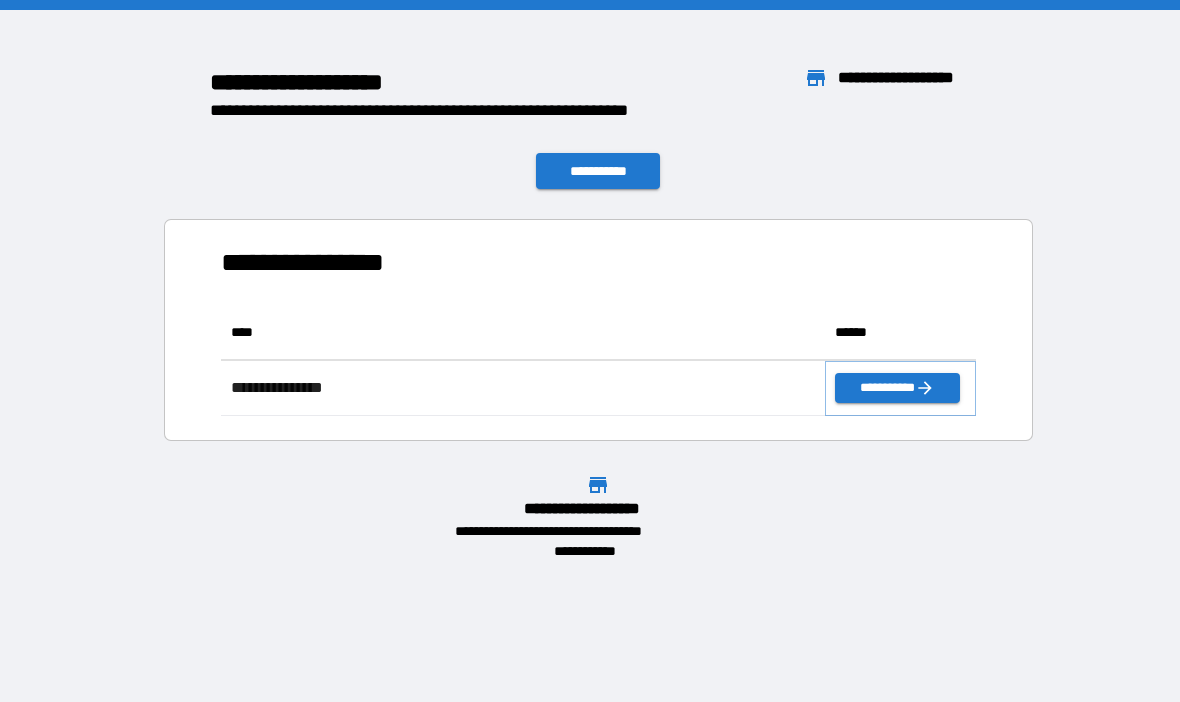click on "**********" at bounding box center [897, 388] 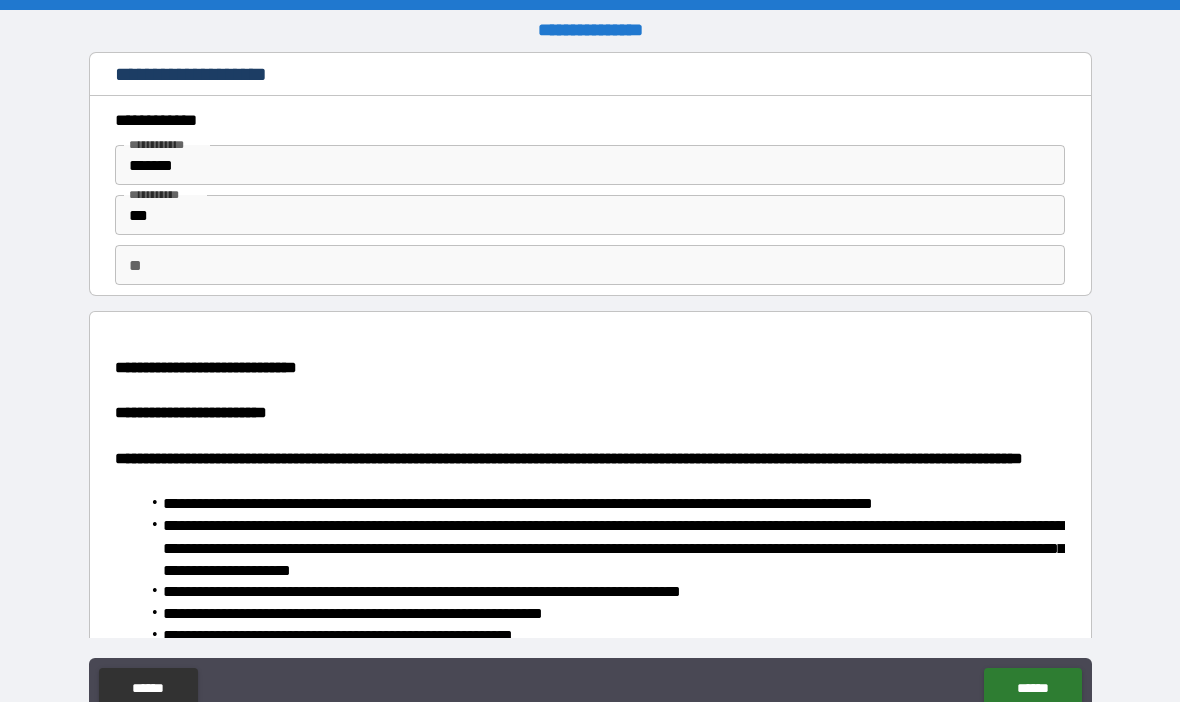 click on "******" 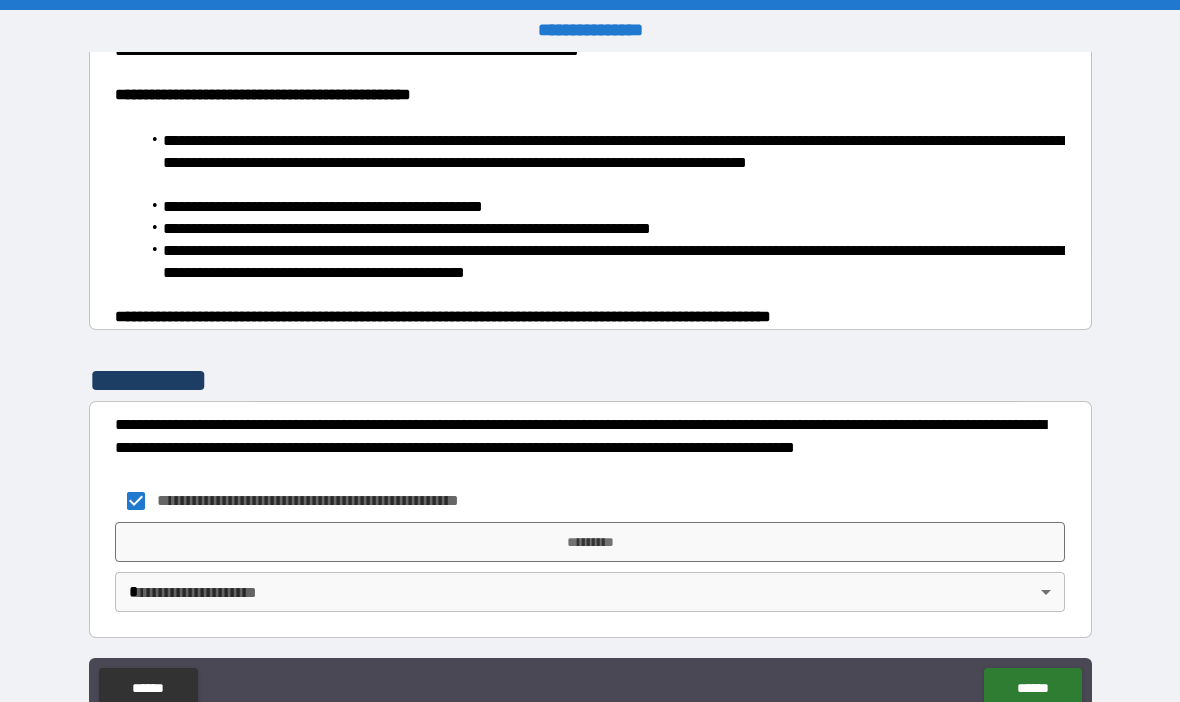 scroll, scrollTop: 1301, scrollLeft: 0, axis: vertical 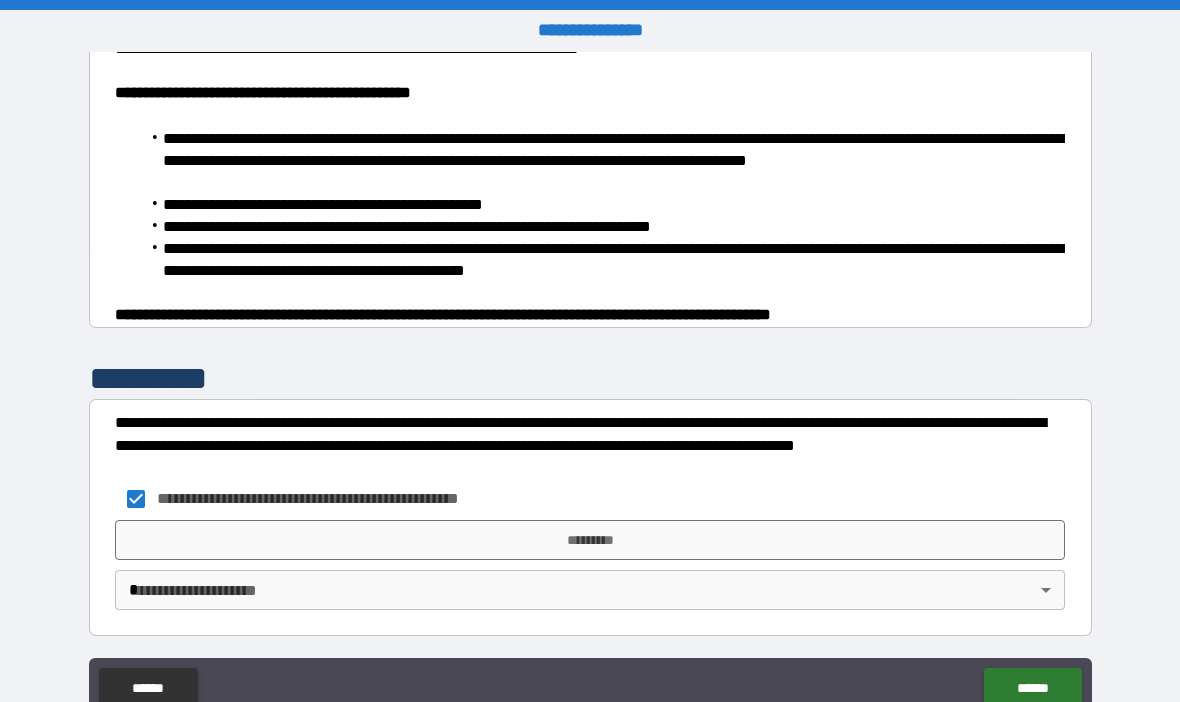 click on "*********" at bounding box center [590, 540] 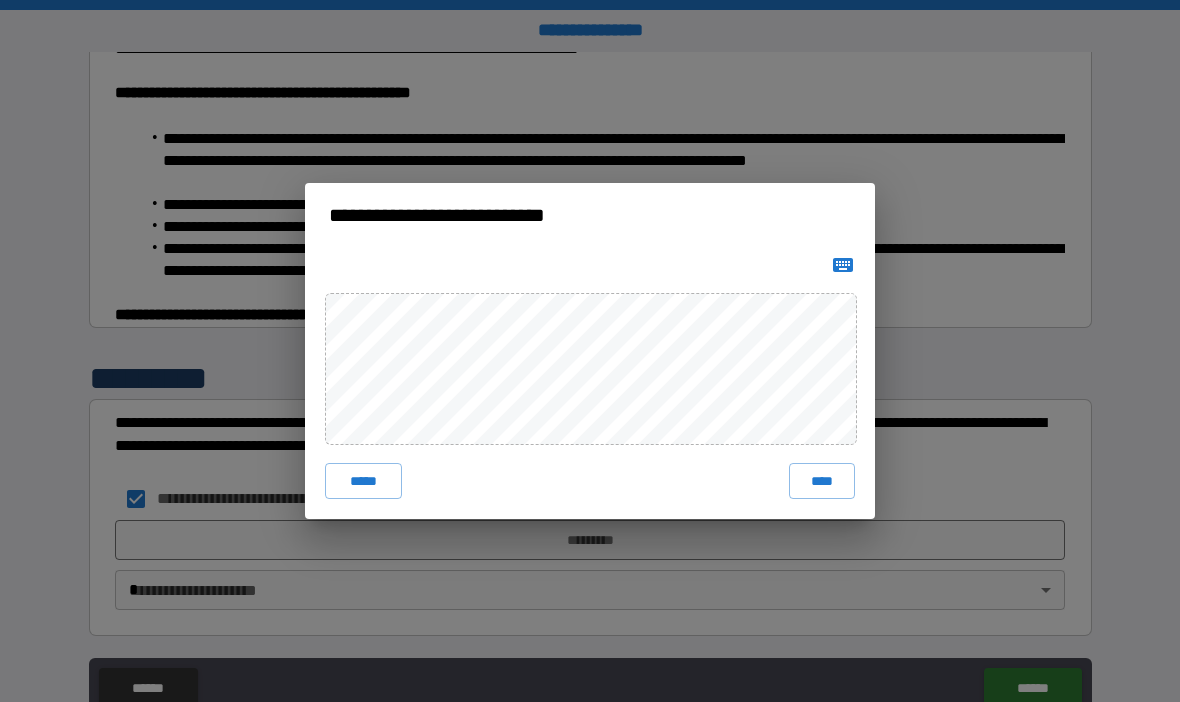 click on "****" at bounding box center [822, 481] 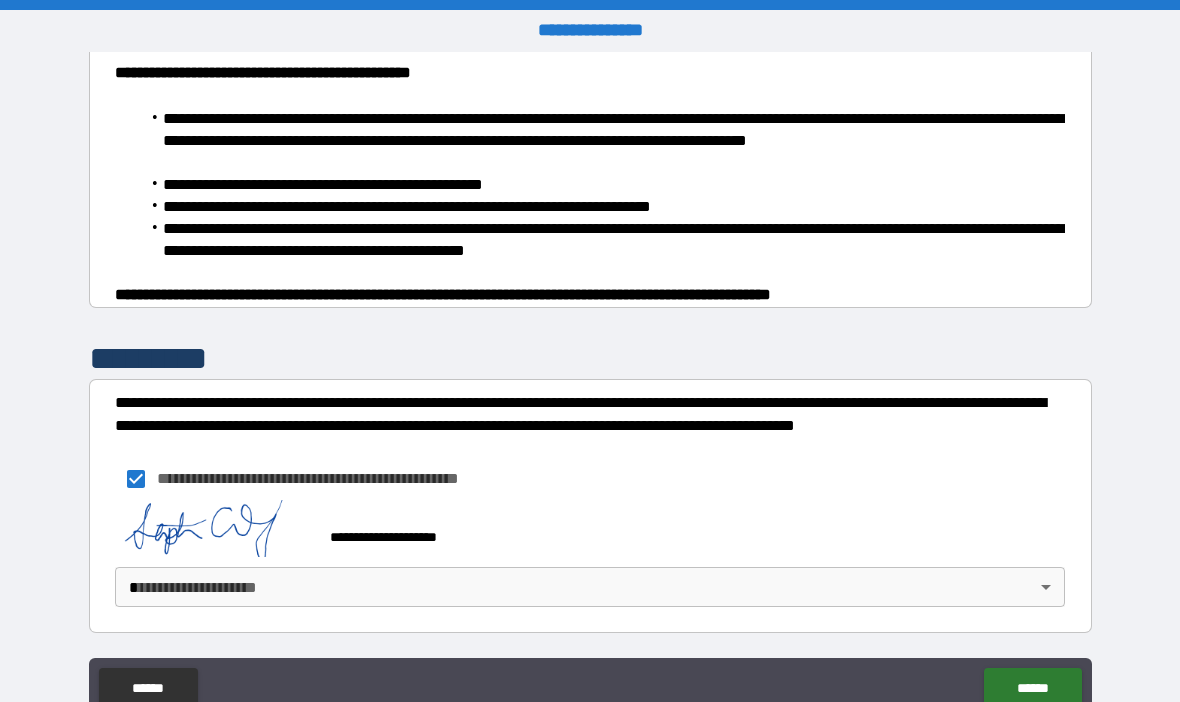 scroll, scrollTop: 1325, scrollLeft: 0, axis: vertical 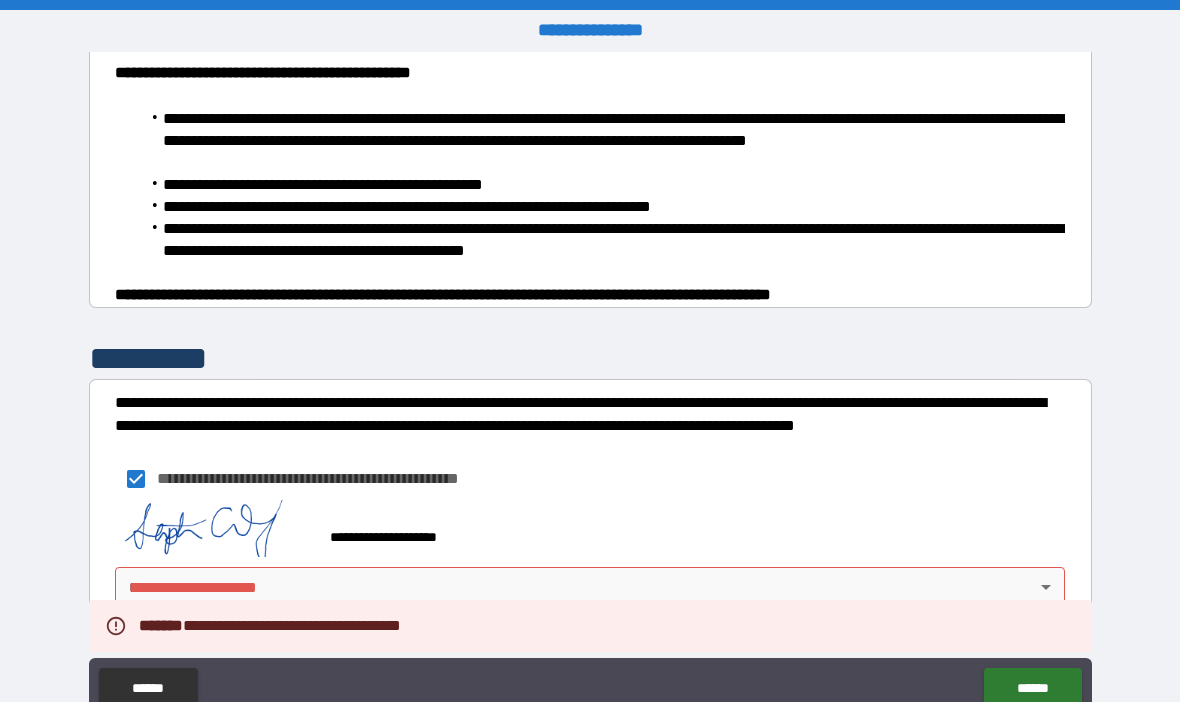 click on "**********" at bounding box center (590, 385) 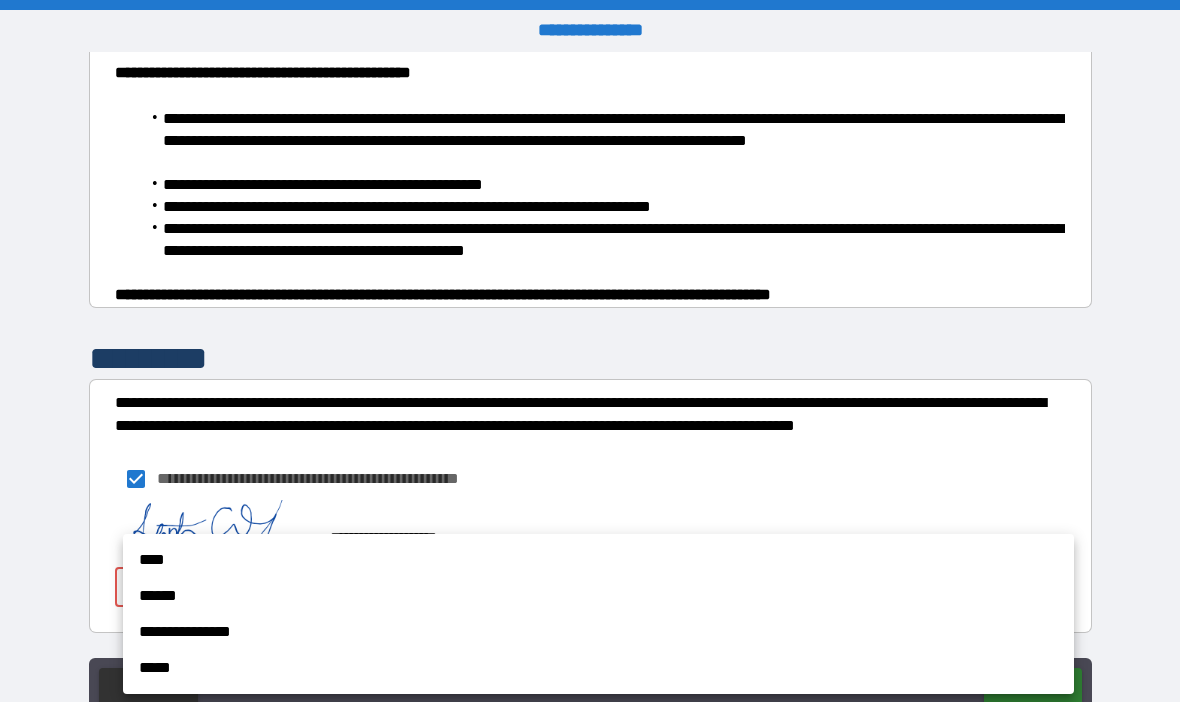 click on "****" at bounding box center (598, 560) 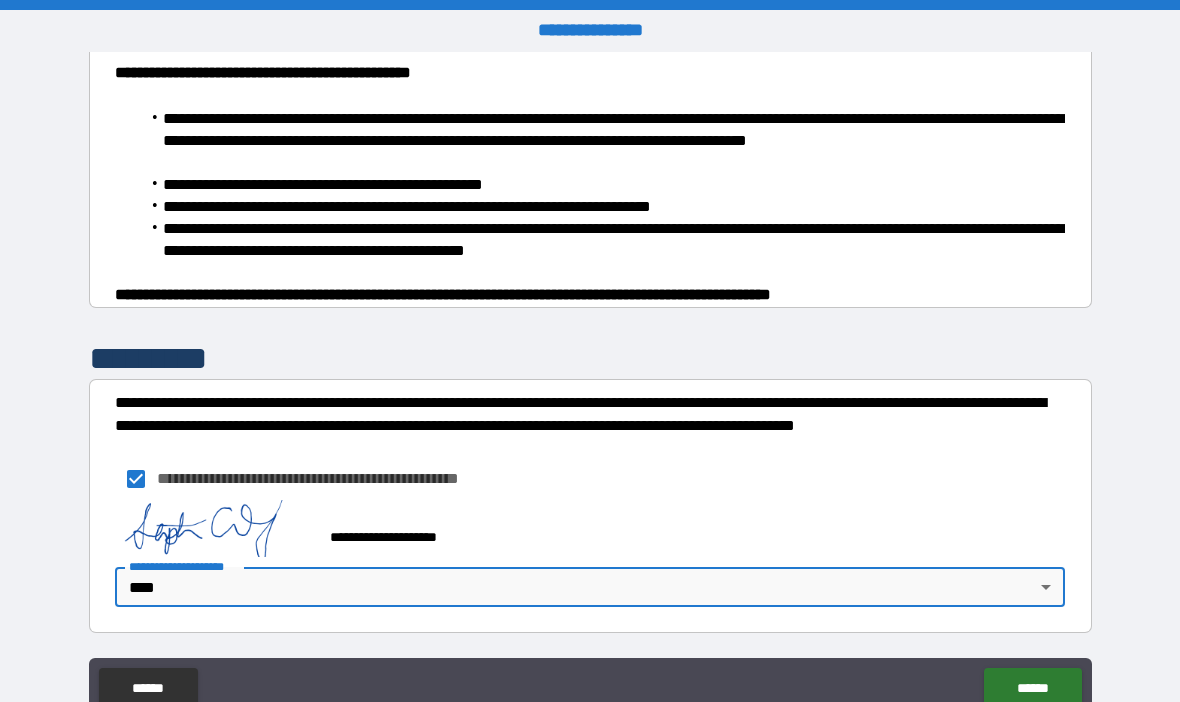 click on "******" at bounding box center (1032, 688) 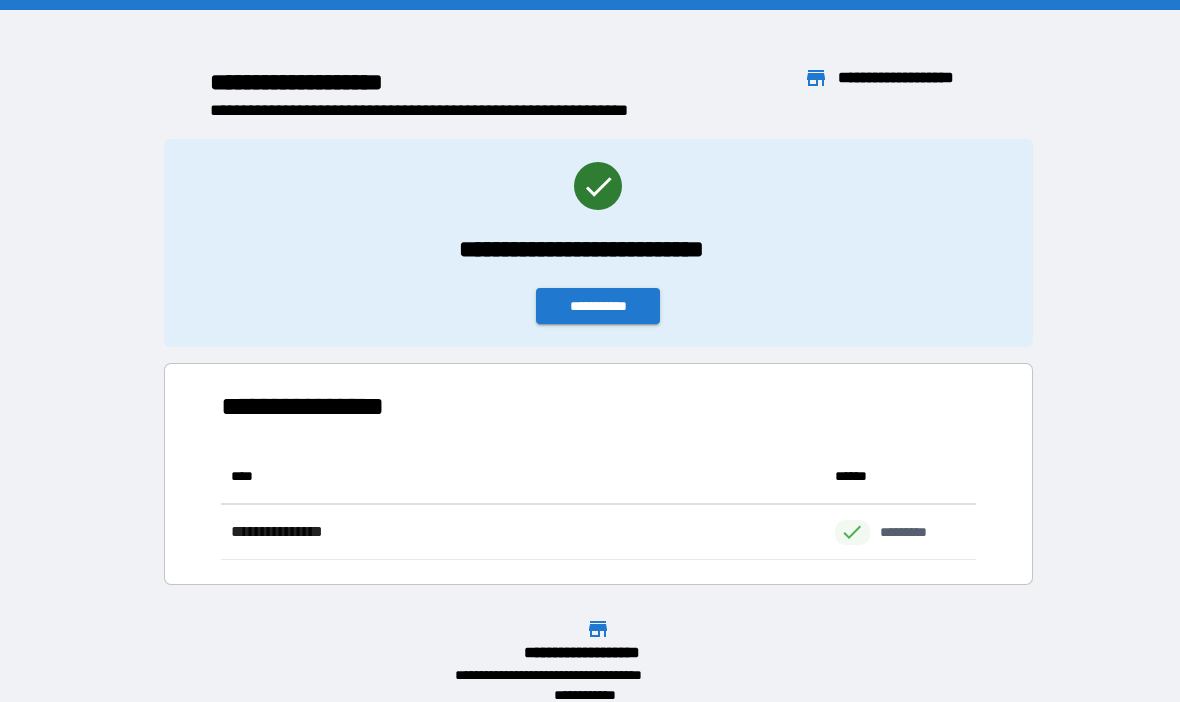 scroll, scrollTop: 1, scrollLeft: 1, axis: both 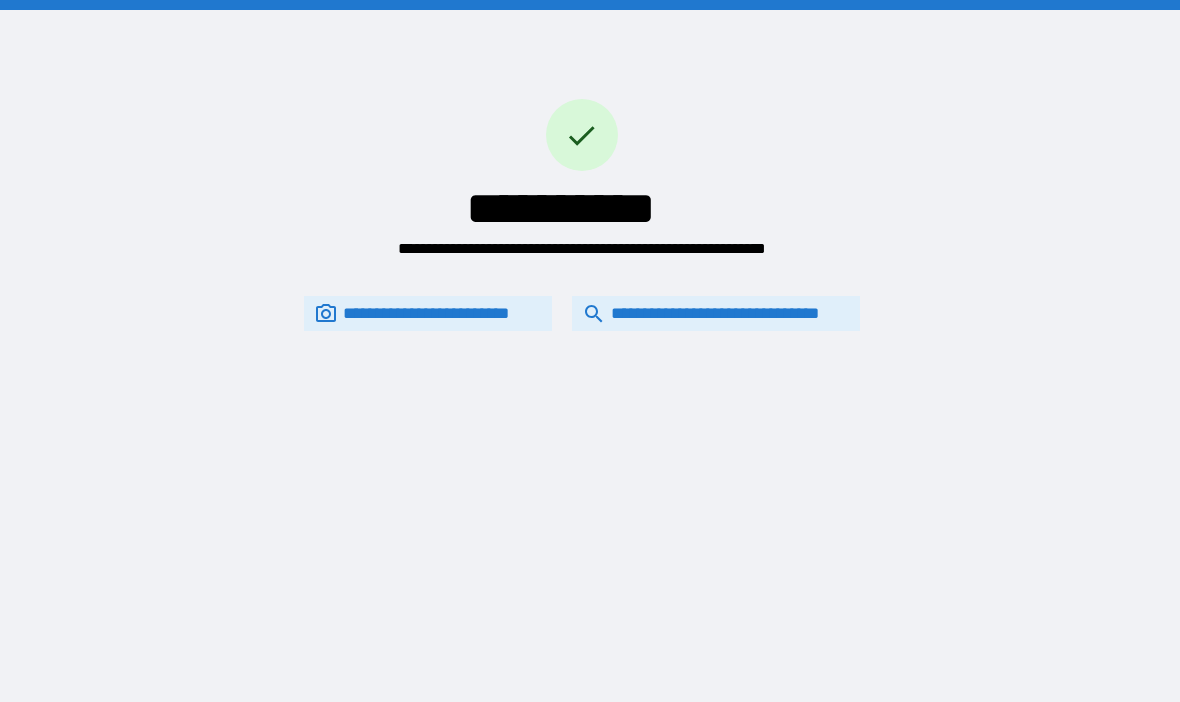 click on "**********" at bounding box center [716, 313] 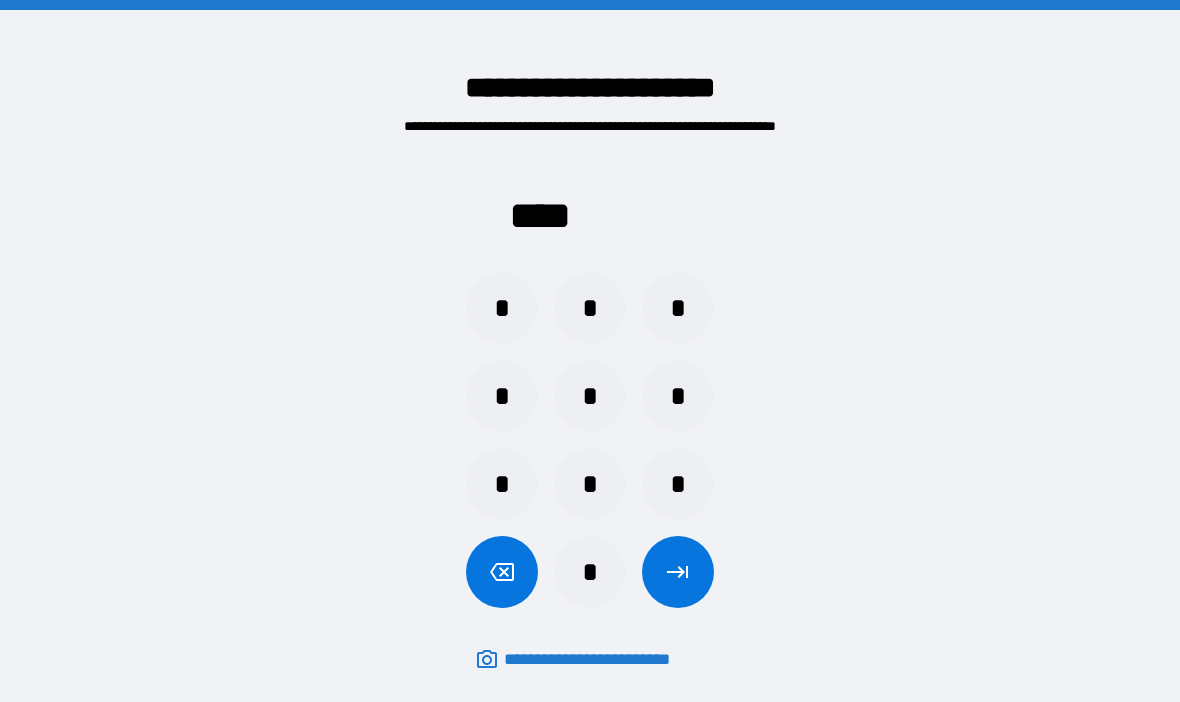 click on "*" at bounding box center [678, 484] 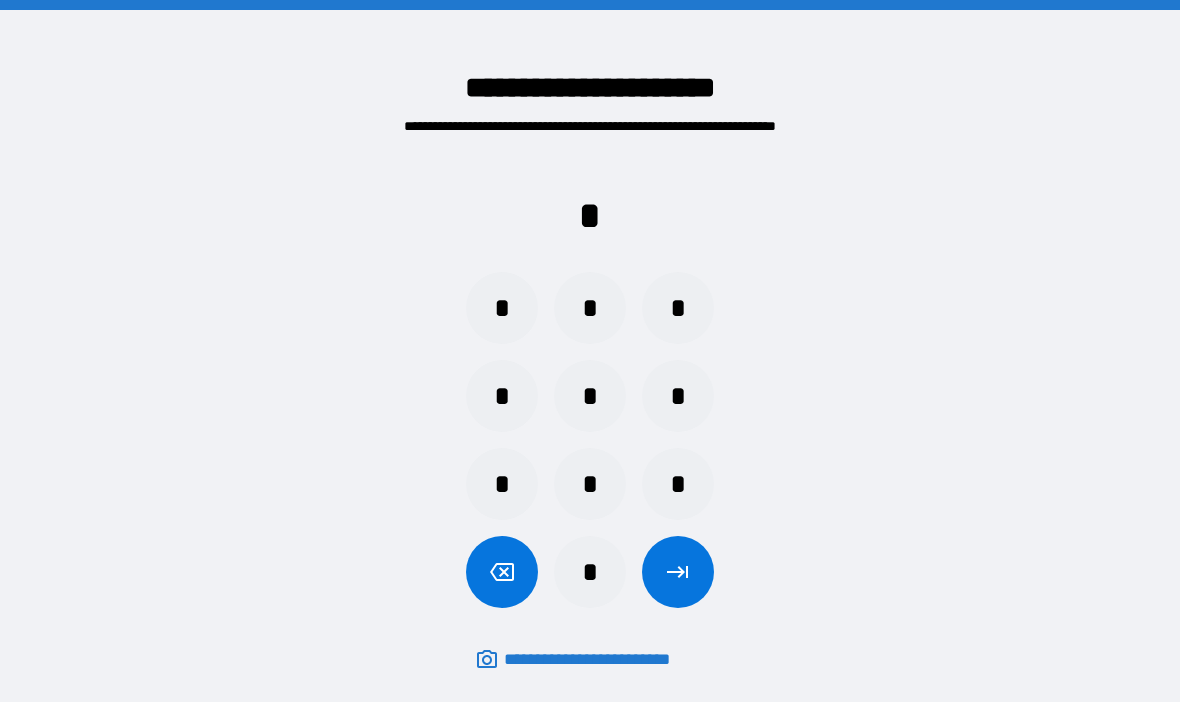 click on "*" at bounding box center (502, 396) 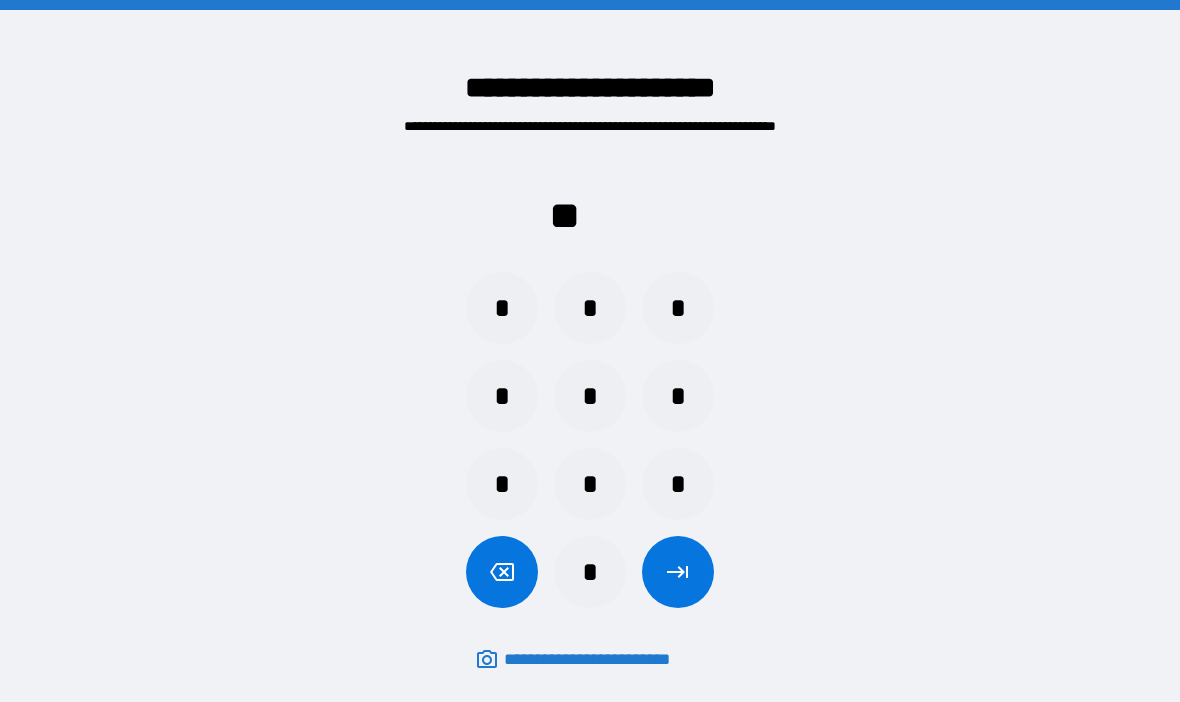 click on "*" at bounding box center [502, 484] 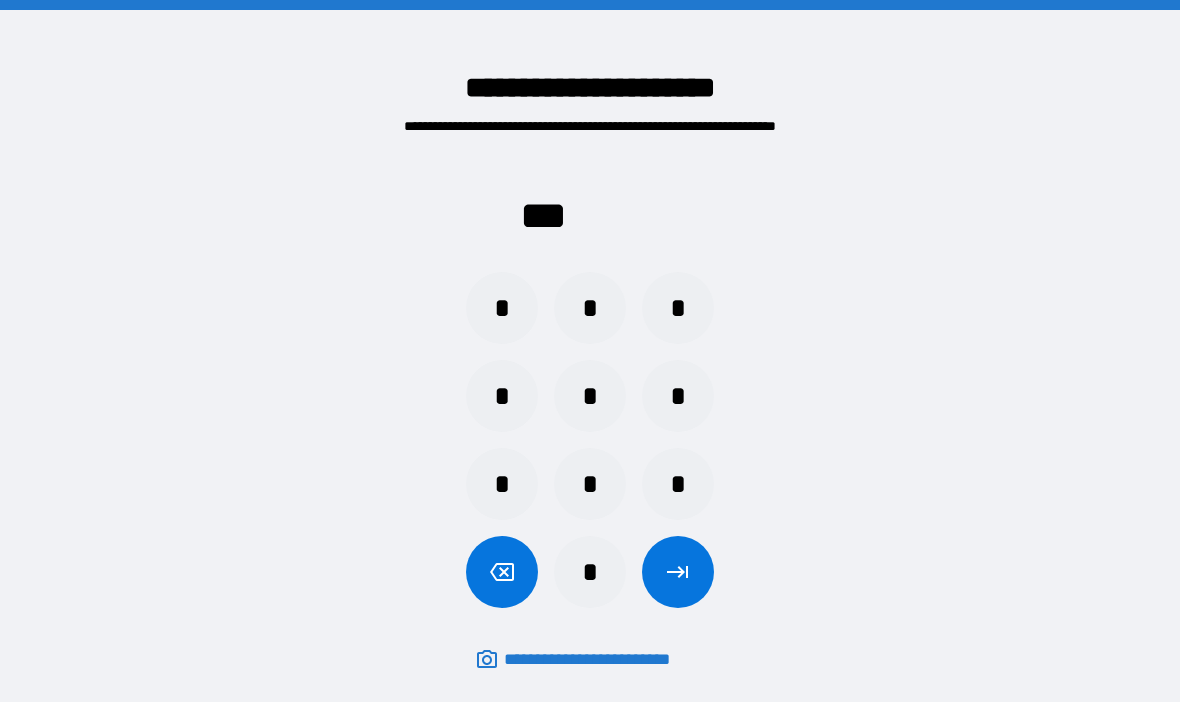 click on "*" at bounding box center [502, 308] 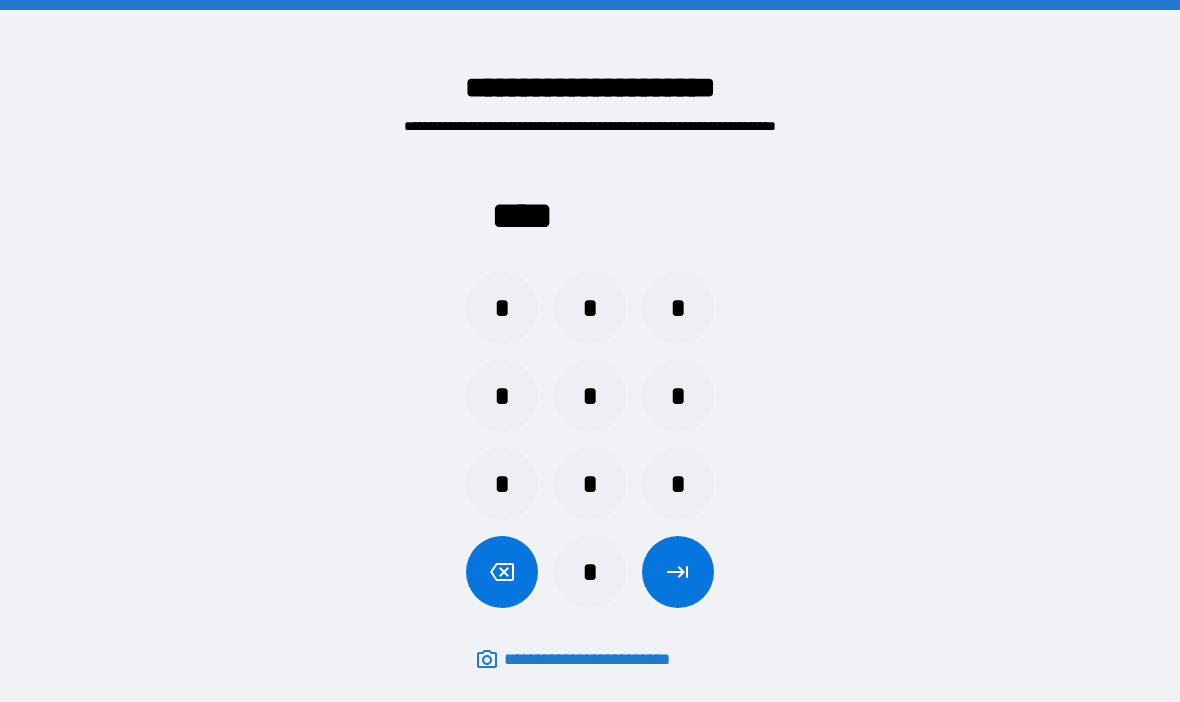 click at bounding box center (678, 572) 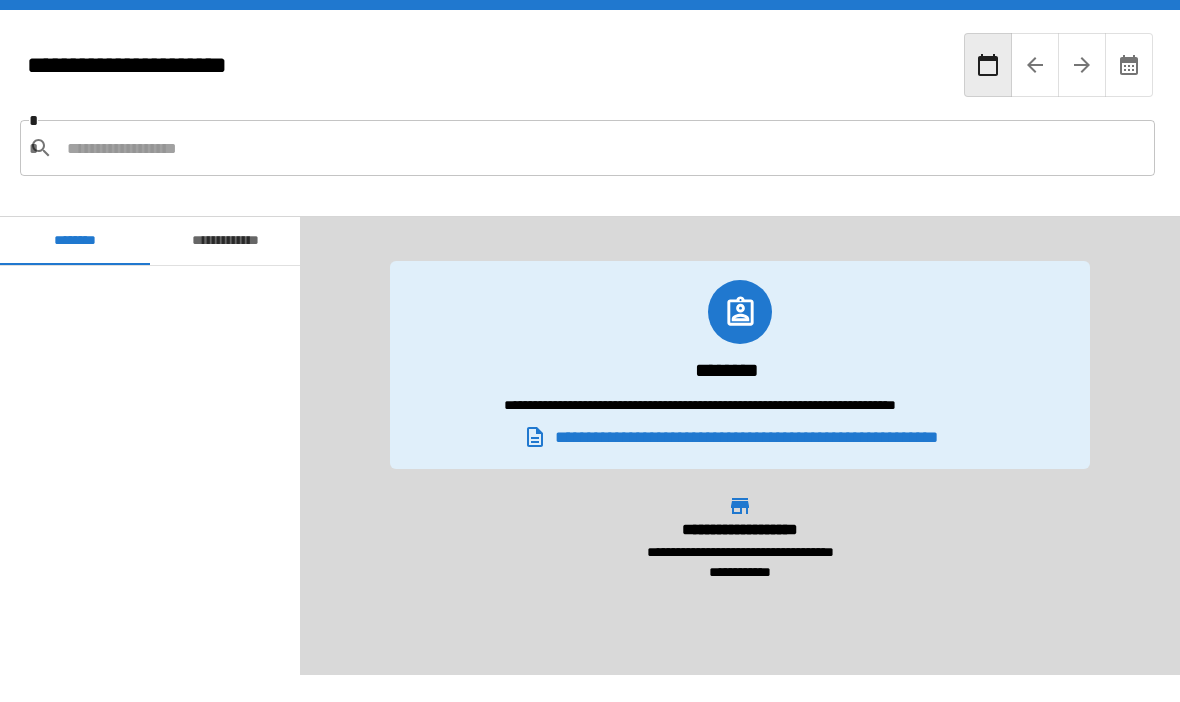 scroll, scrollTop: 2580, scrollLeft: 0, axis: vertical 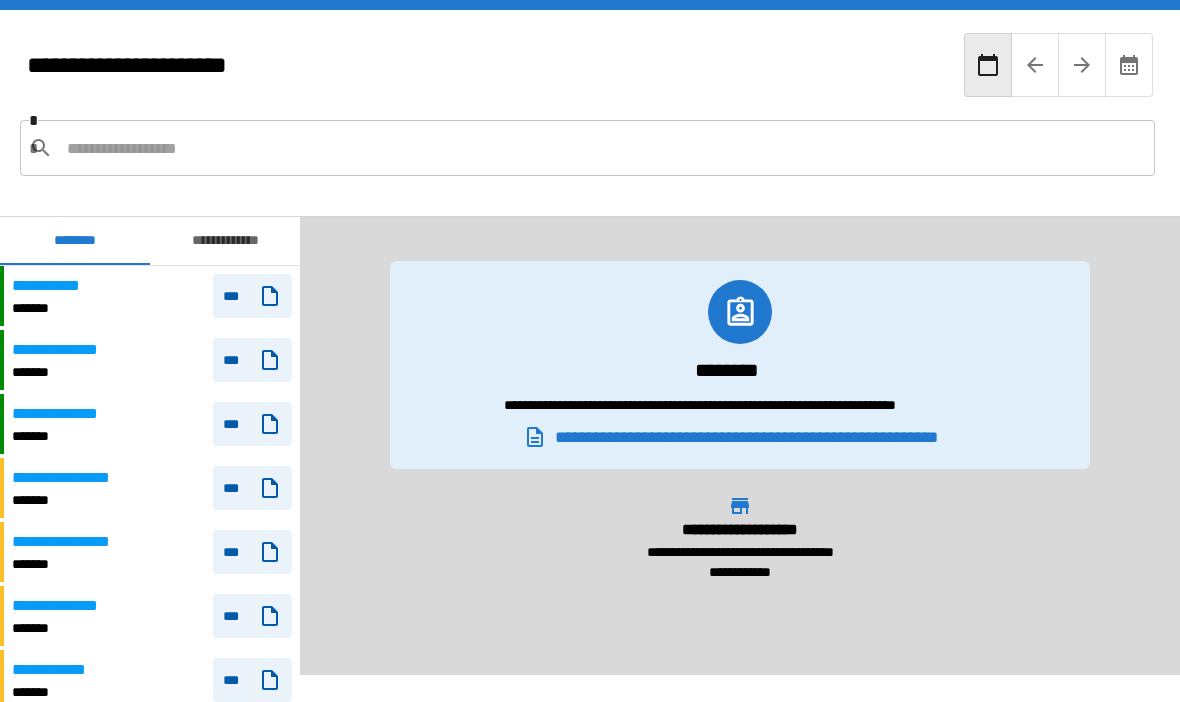 click on "**********" at bounding box center (152, 424) 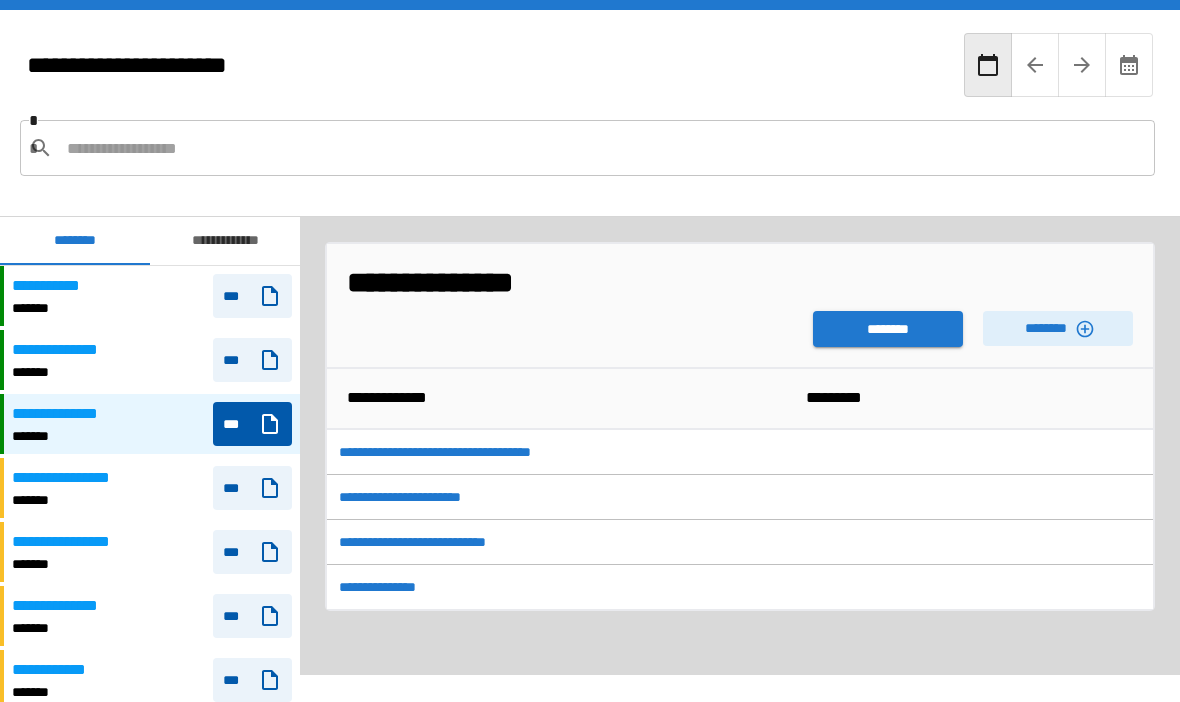 click on "********" at bounding box center [888, 329] 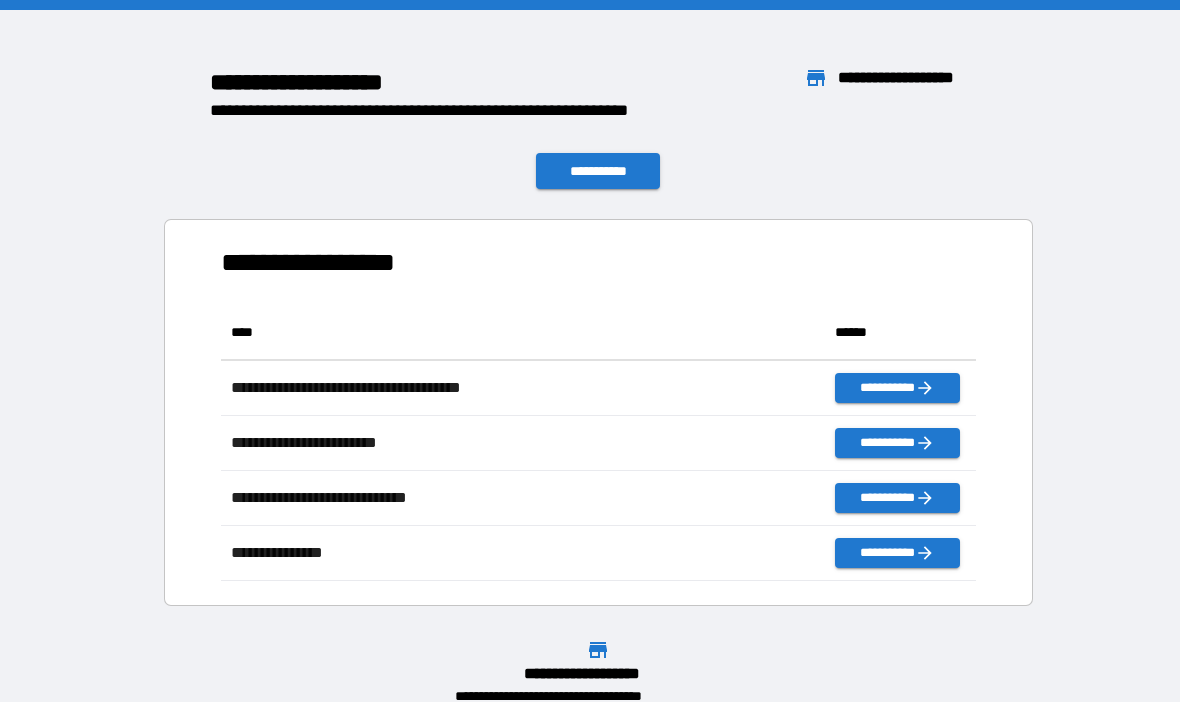 scroll, scrollTop: 1, scrollLeft: 1, axis: both 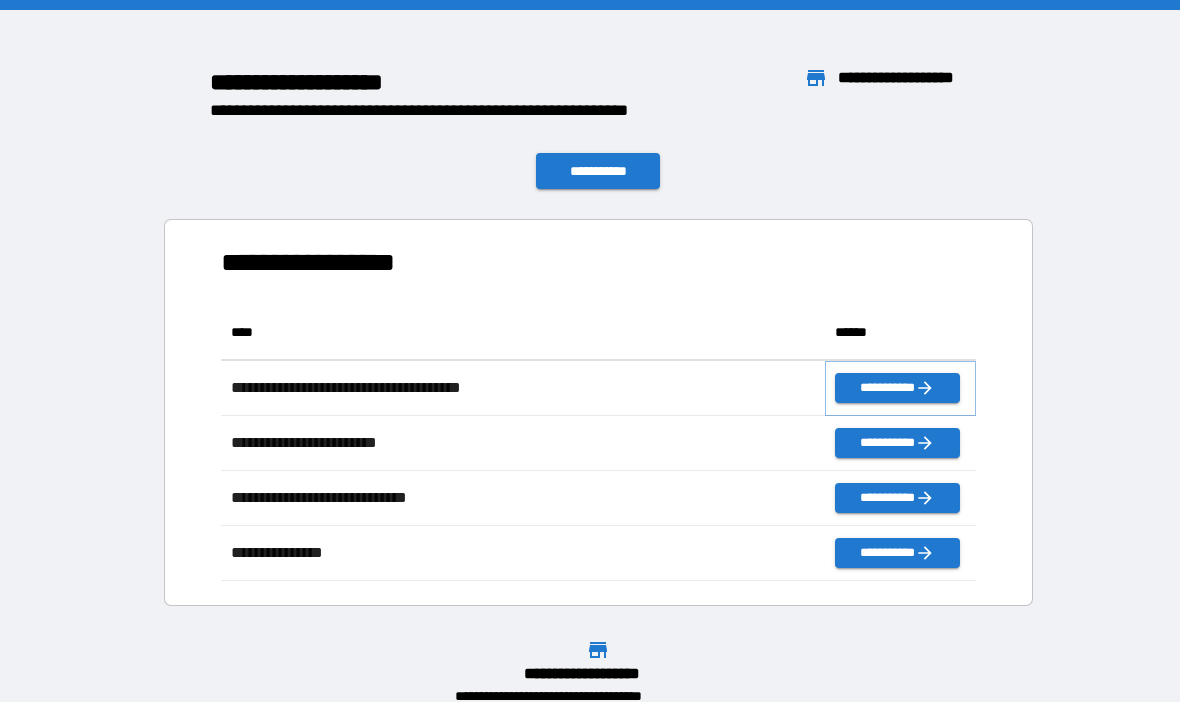 click on "**********" at bounding box center [897, 388] 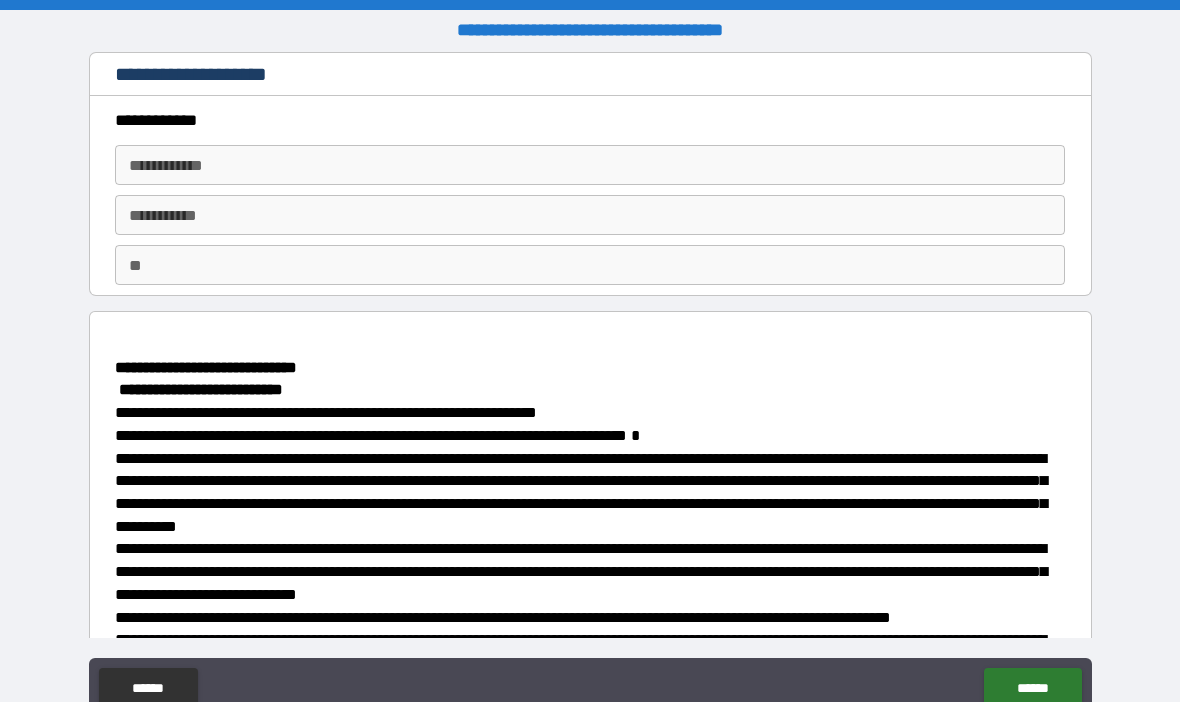 click on "**********" at bounding box center [590, 200] 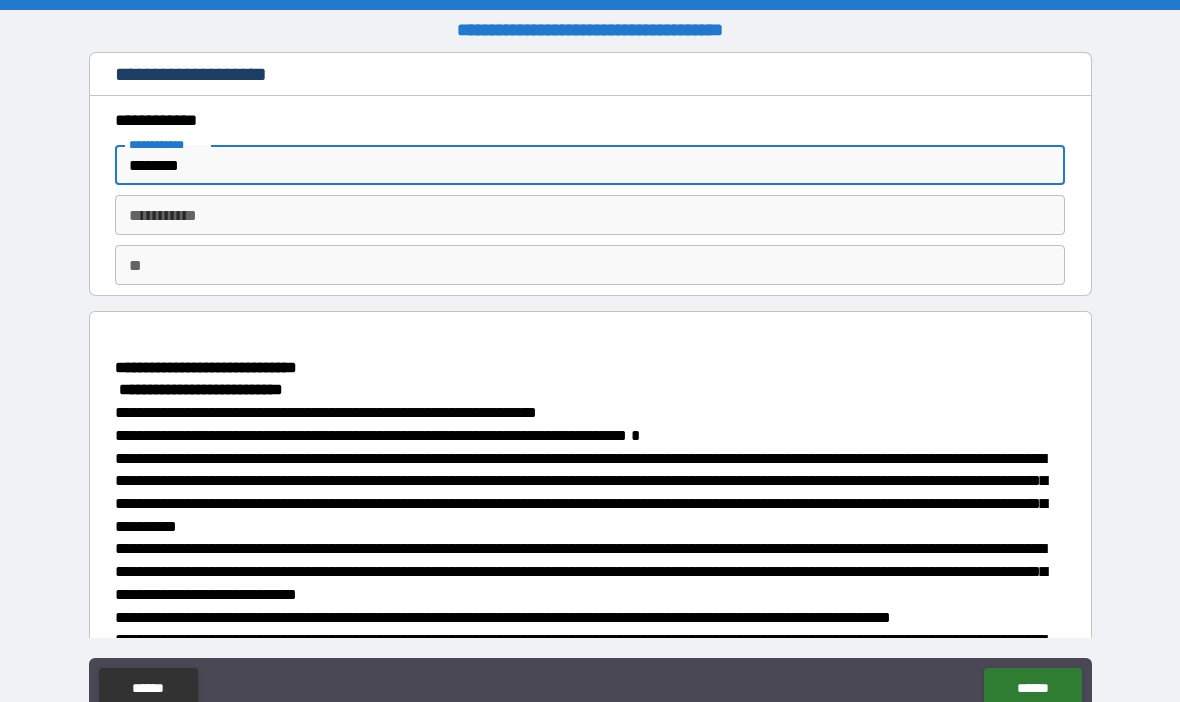 click on "********" at bounding box center (590, 165) 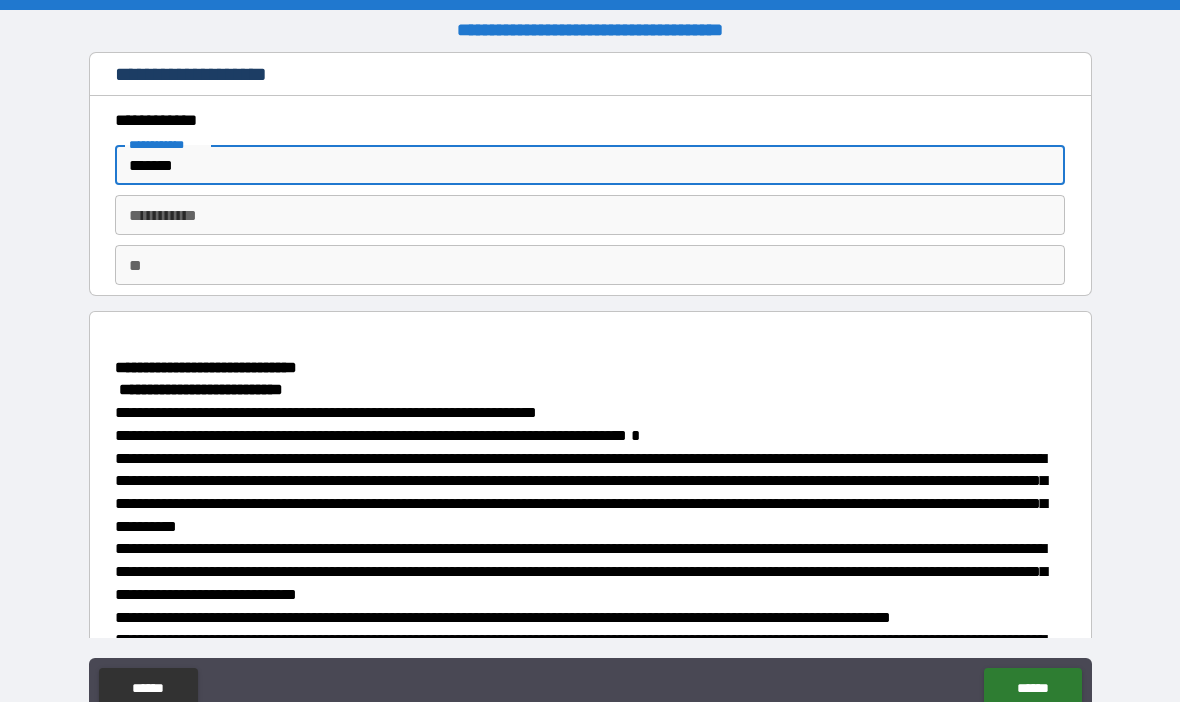 type on "*******" 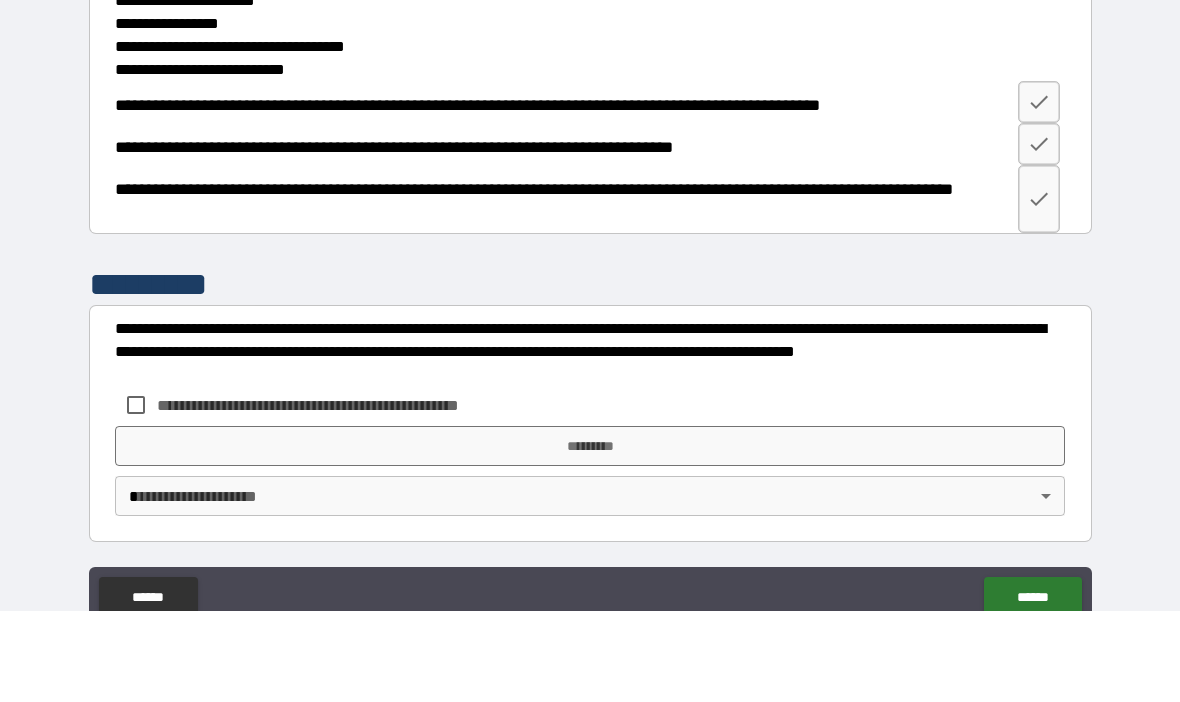 scroll, scrollTop: 2802, scrollLeft: 0, axis: vertical 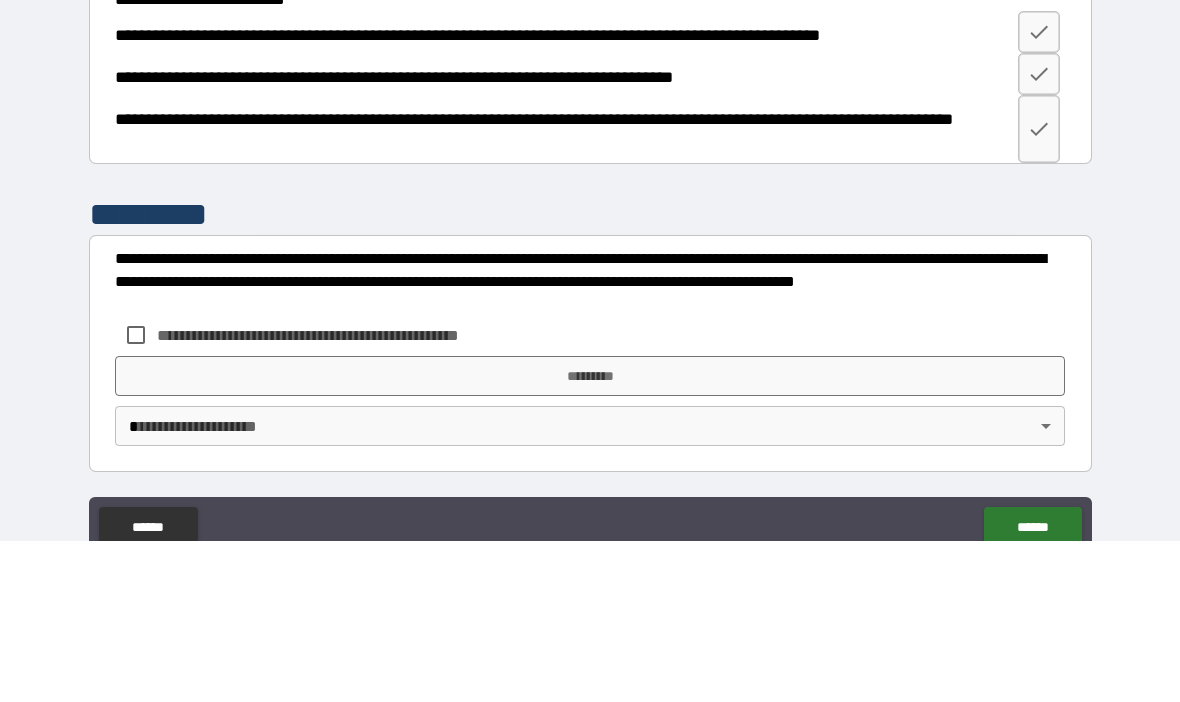 type on "*****" 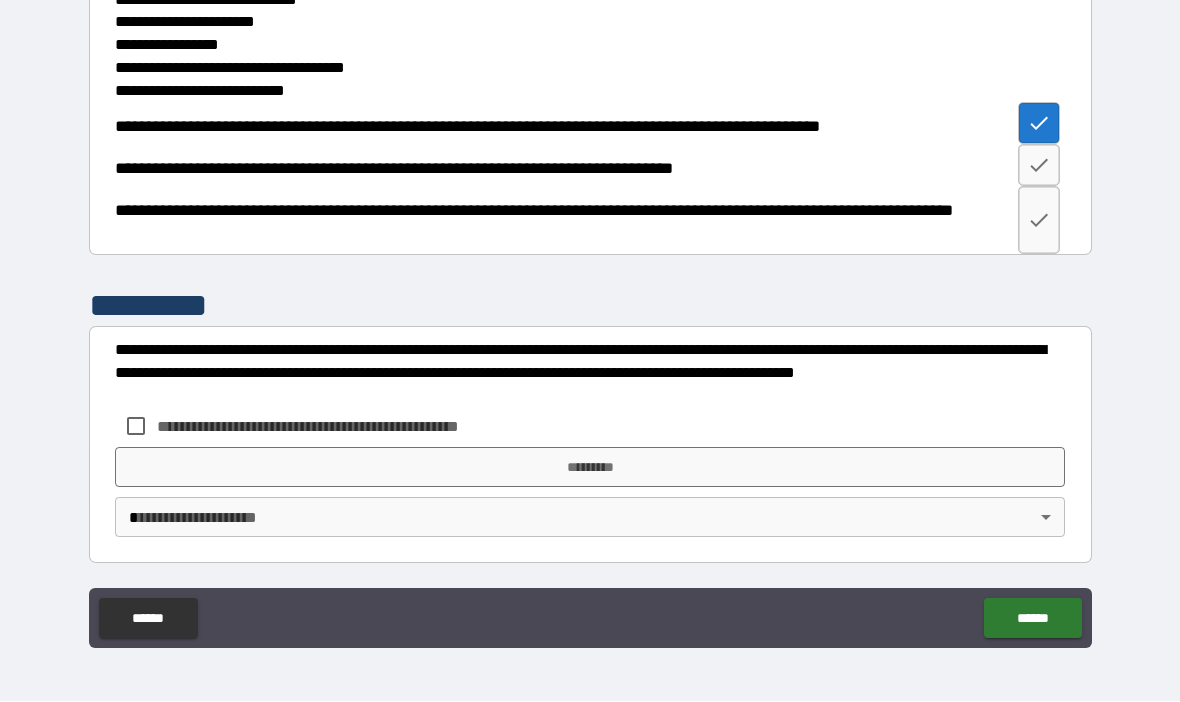 click 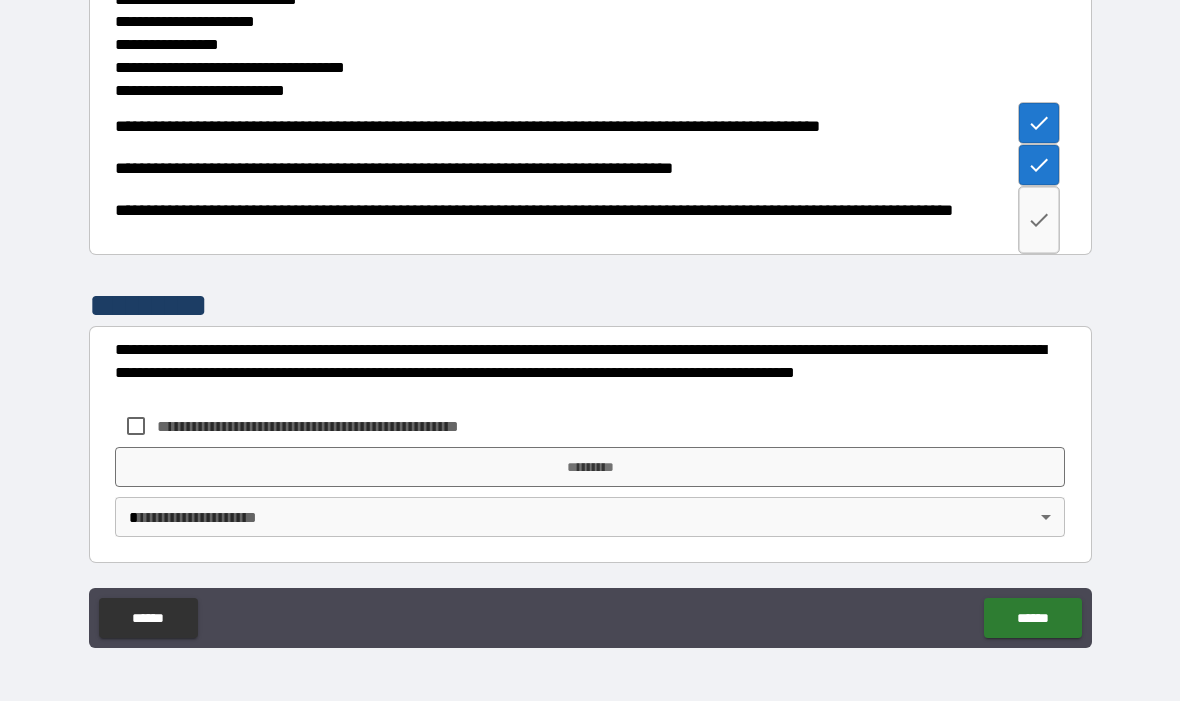 click 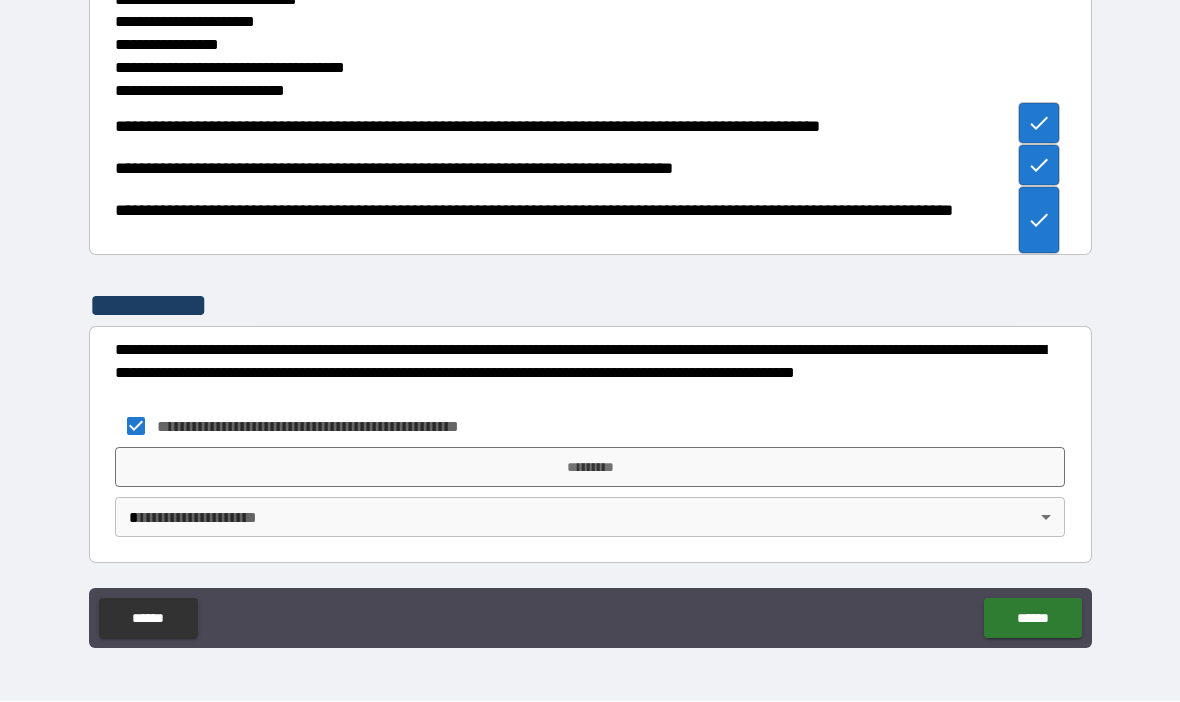 click on "*********" at bounding box center (590, 468) 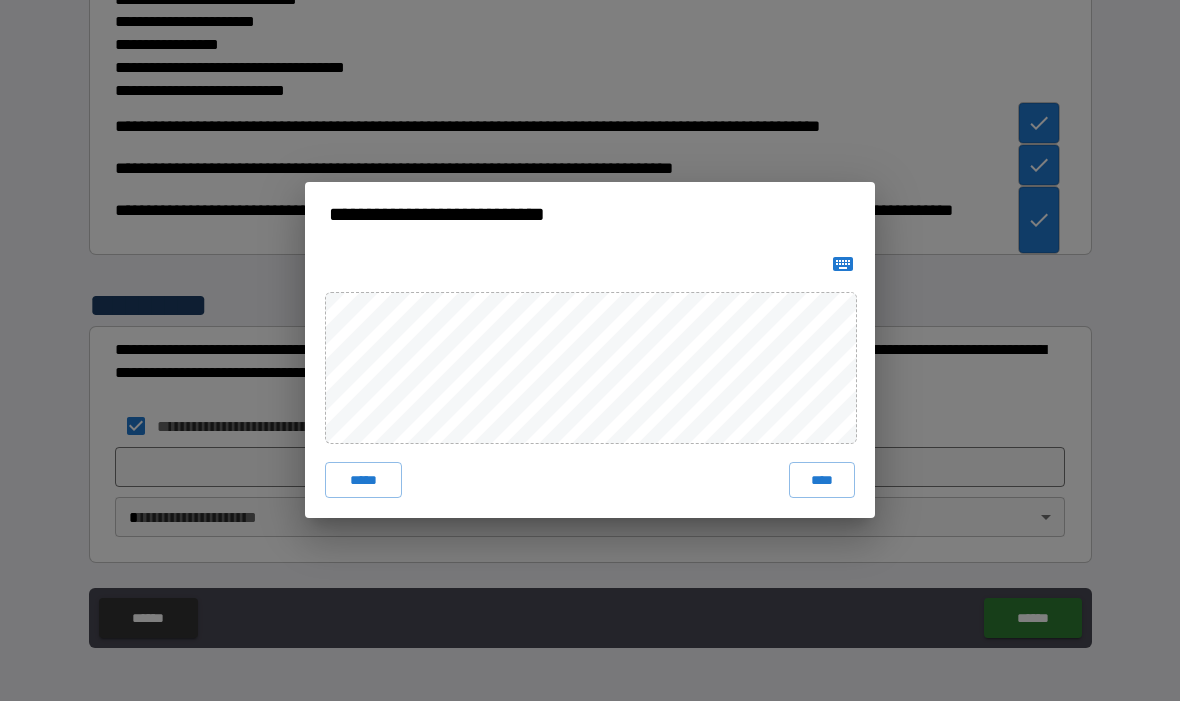 click on "****" at bounding box center (822, 481) 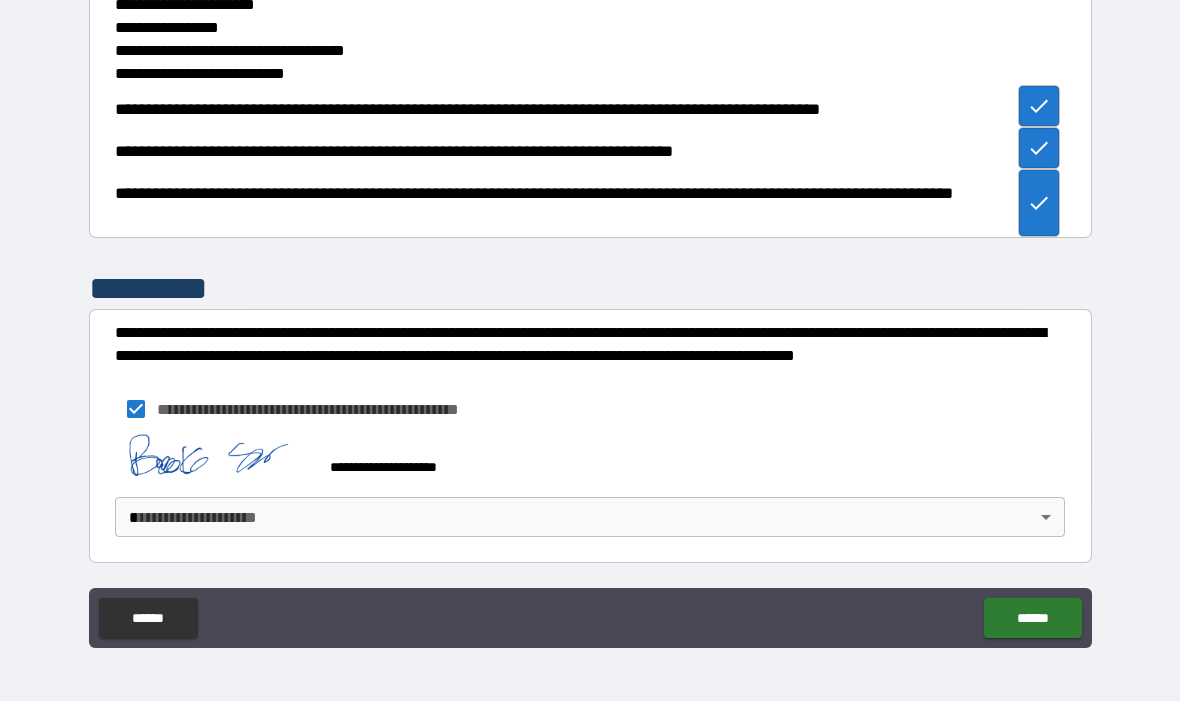 click on "**********" at bounding box center [590, 316] 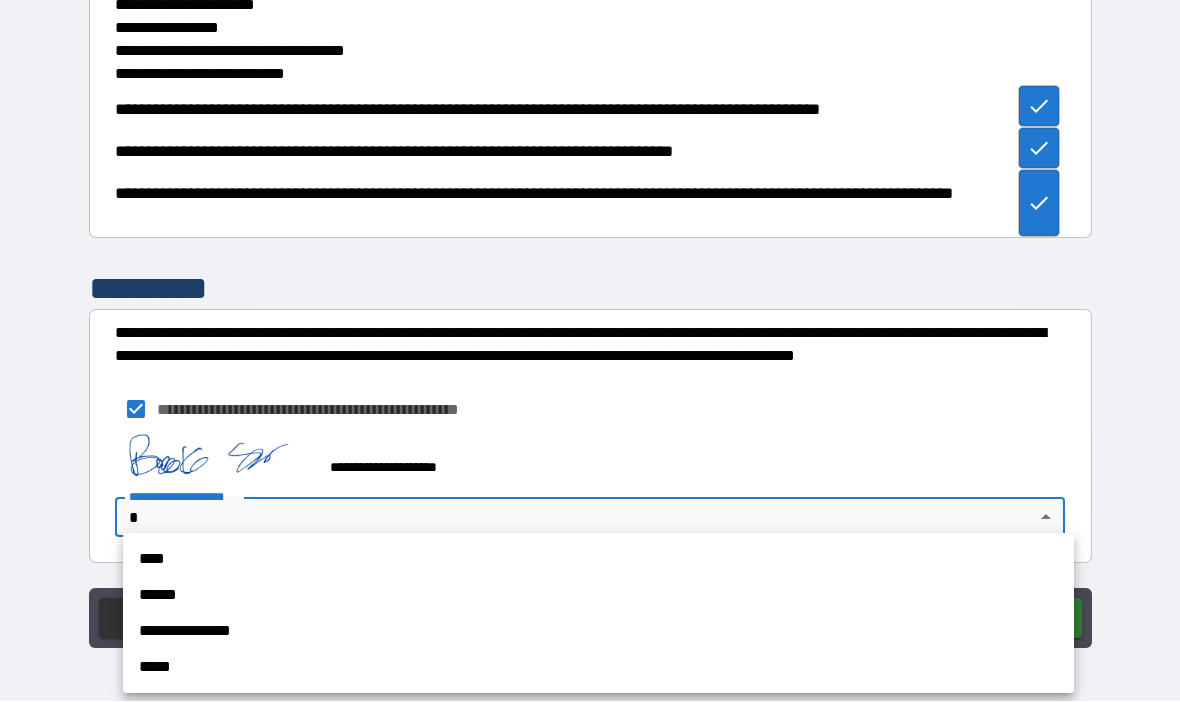 click on "**********" at bounding box center [598, 632] 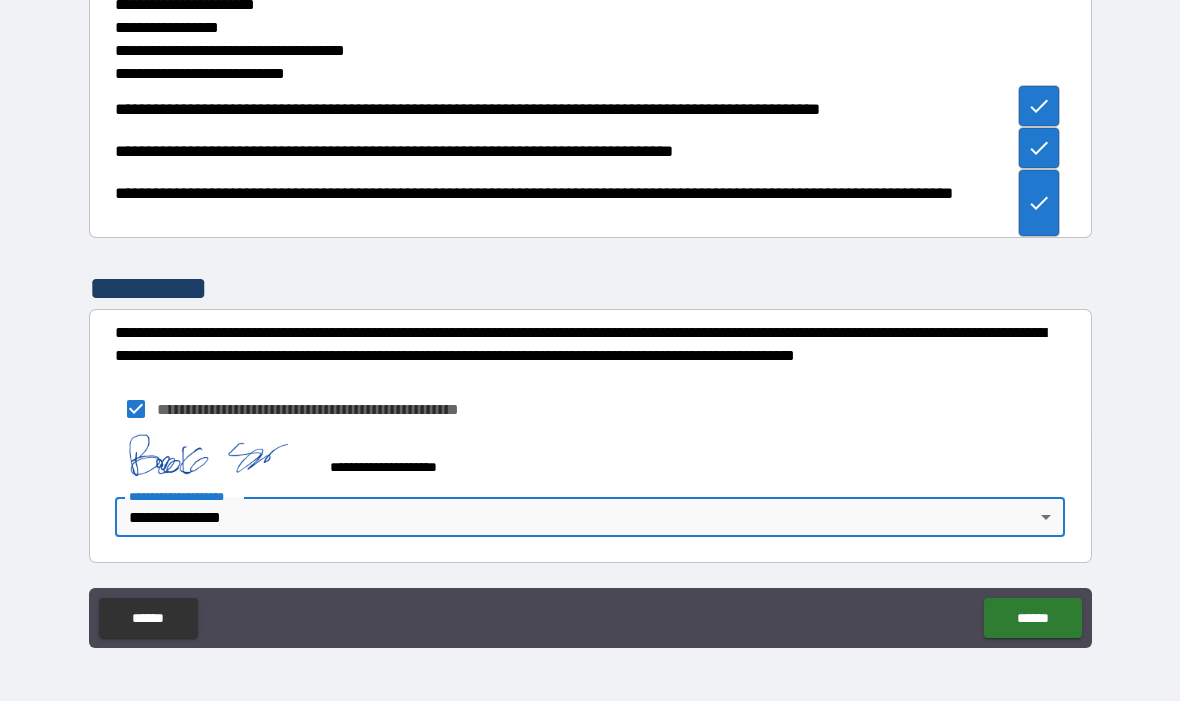 click on "******" at bounding box center [1032, 619] 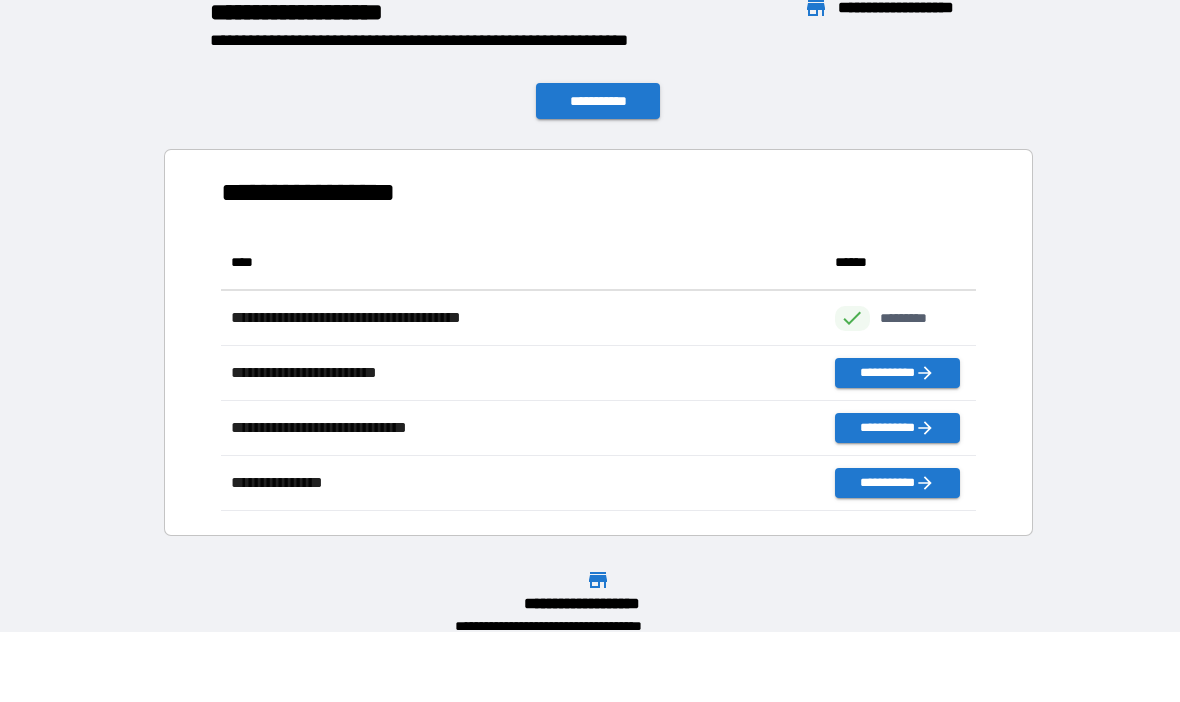 scroll, scrollTop: 1, scrollLeft: 1, axis: both 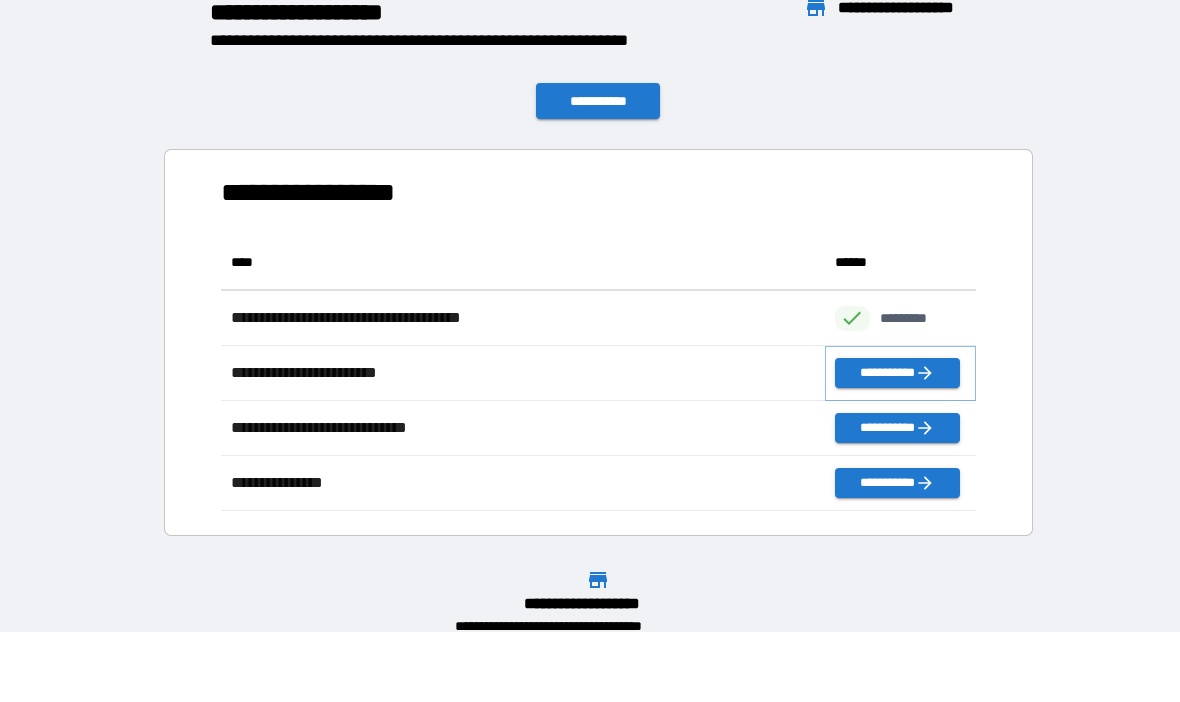 click 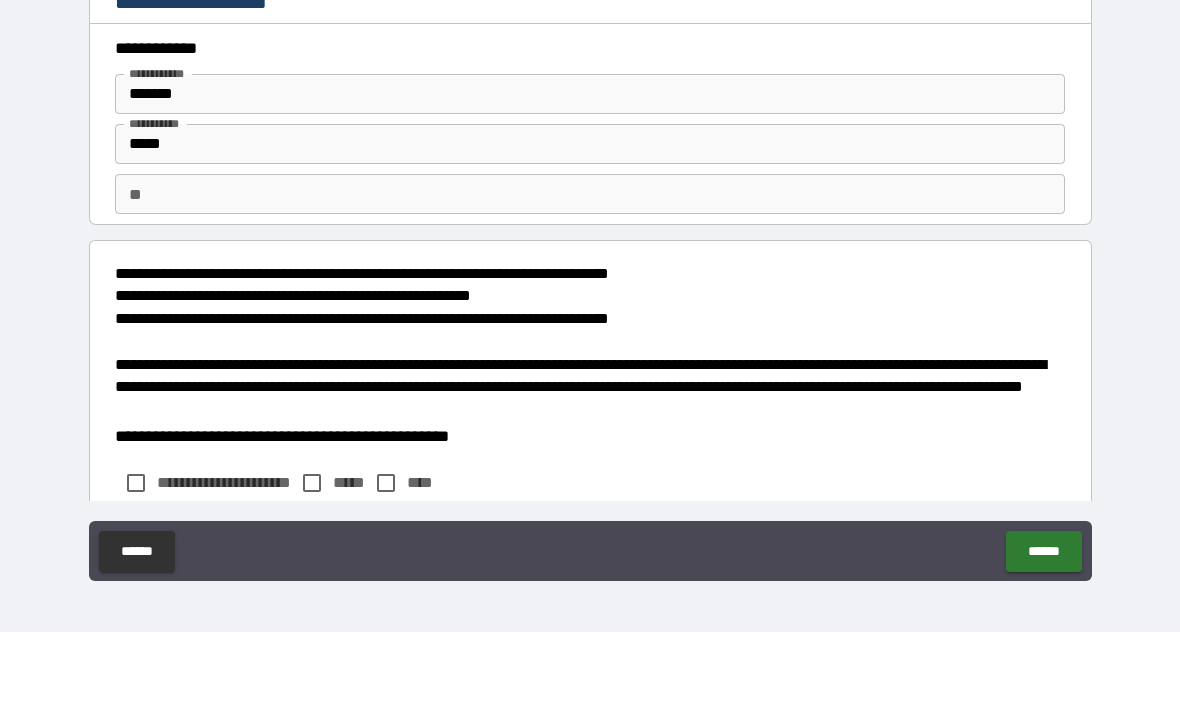 type on "*" 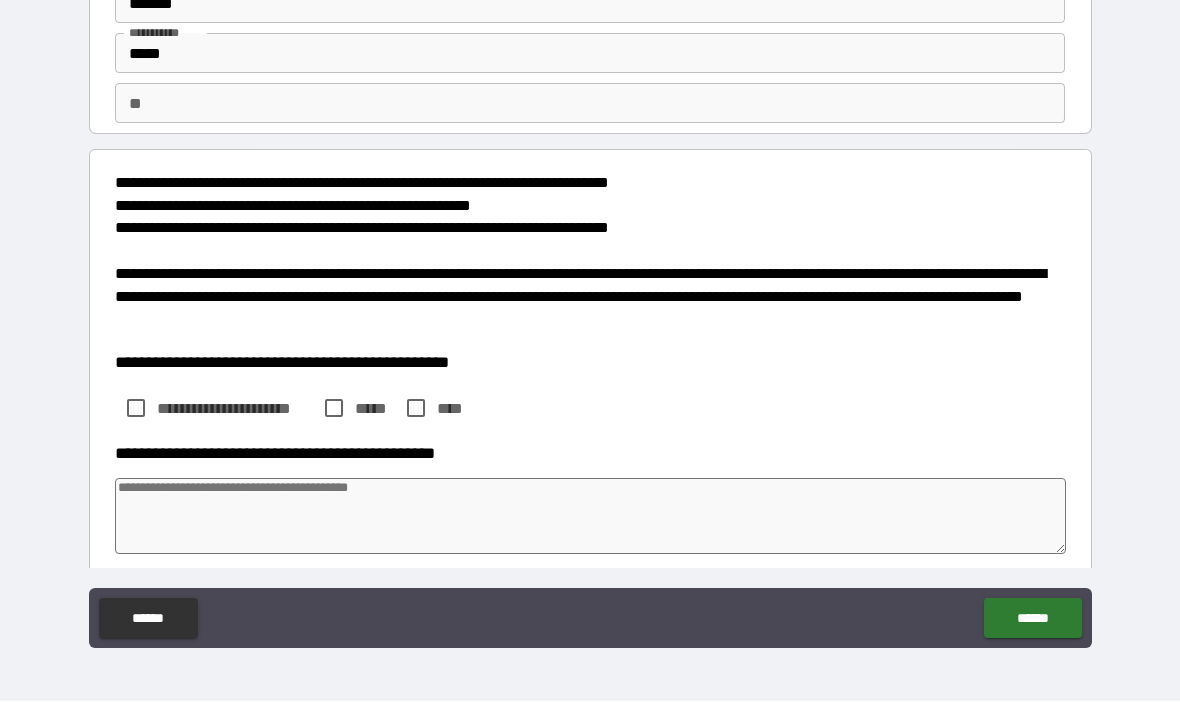 scroll, scrollTop: 94, scrollLeft: 0, axis: vertical 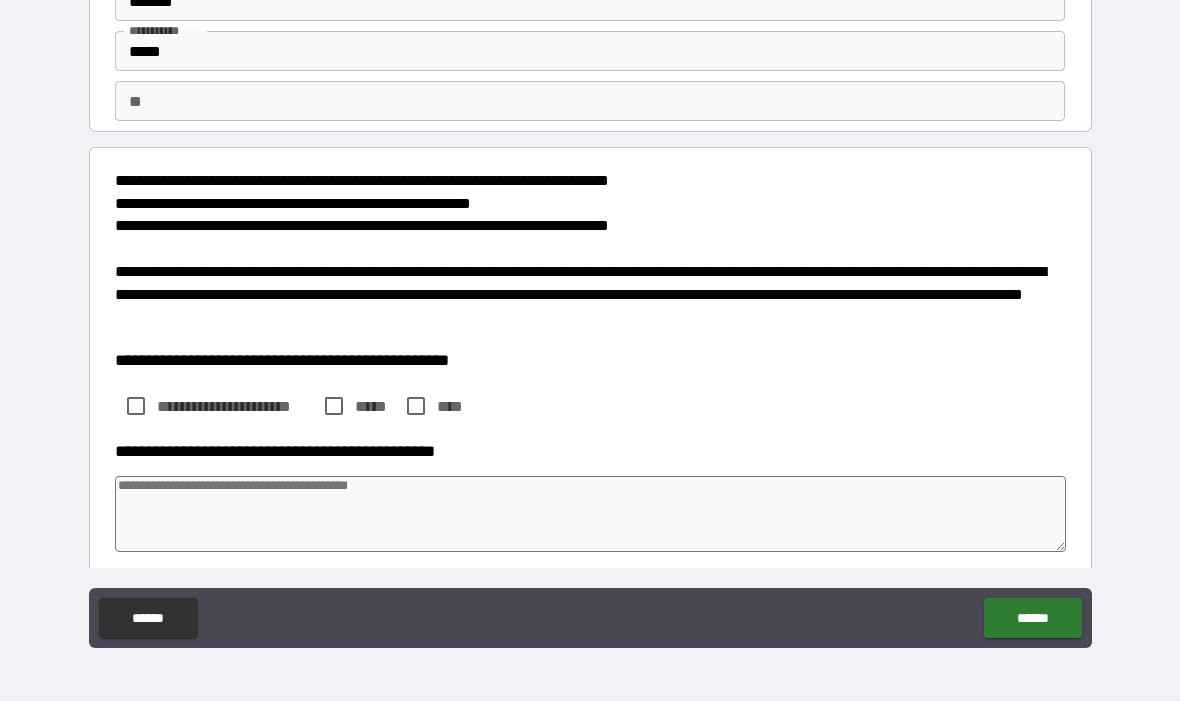 type on "*" 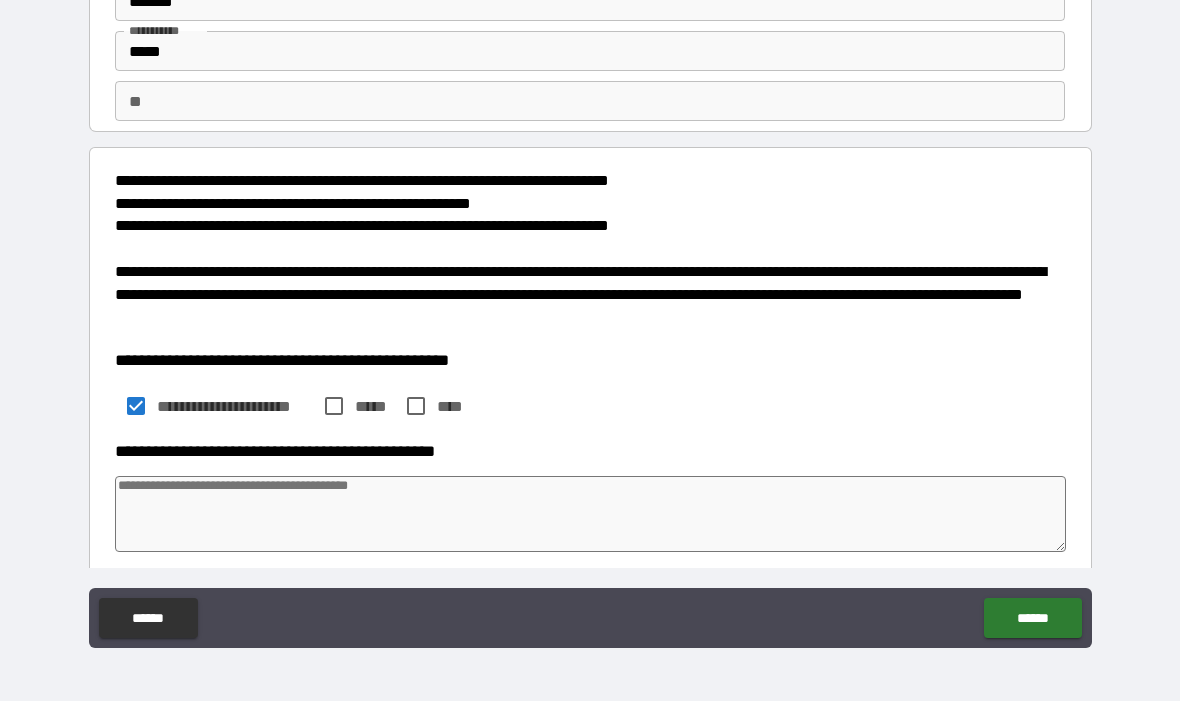 type on "*" 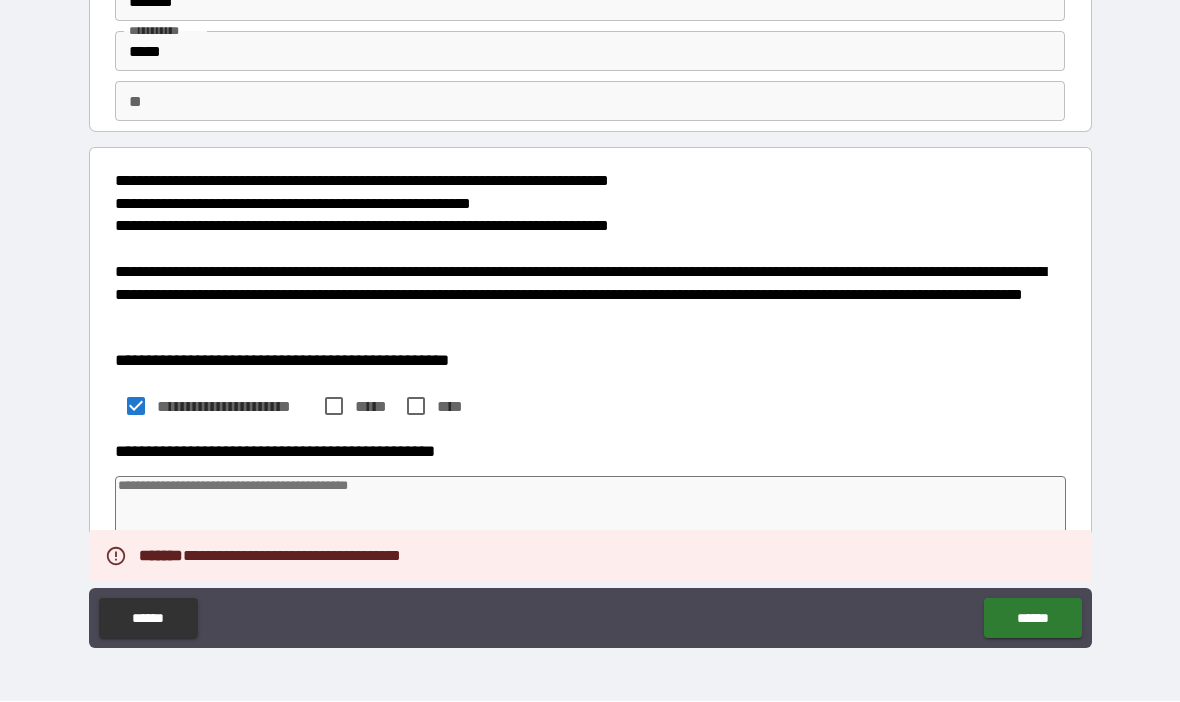 type on "*" 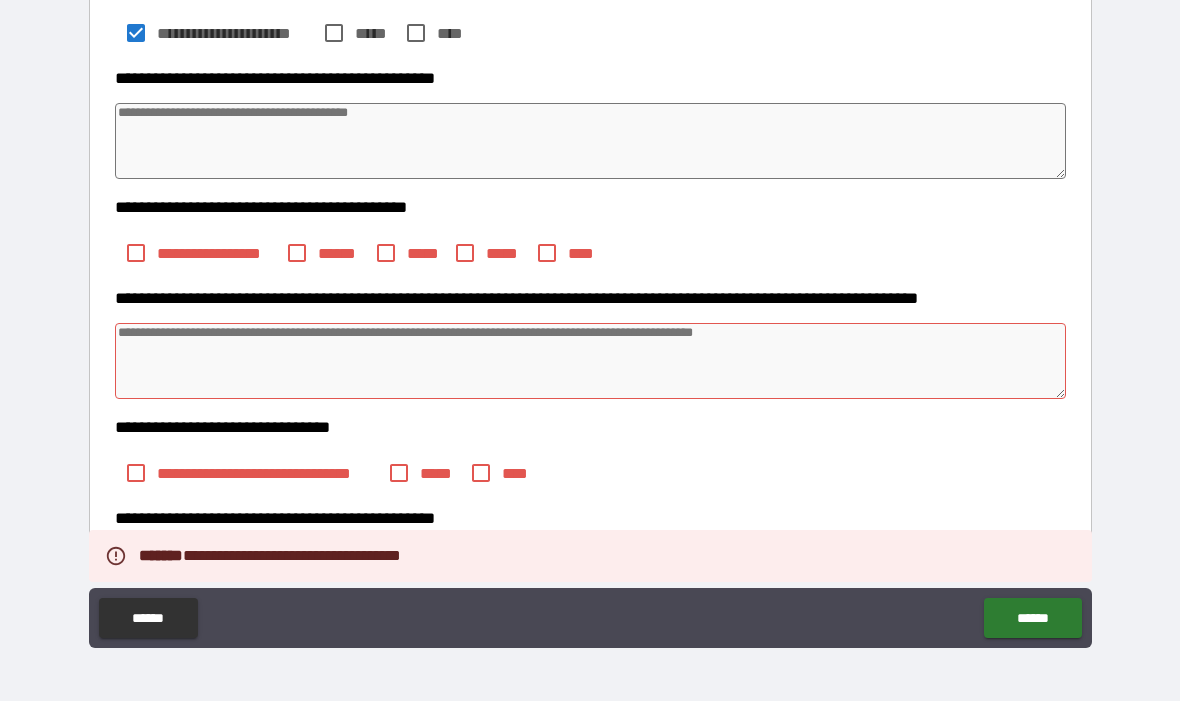 scroll, scrollTop: 469, scrollLeft: 0, axis: vertical 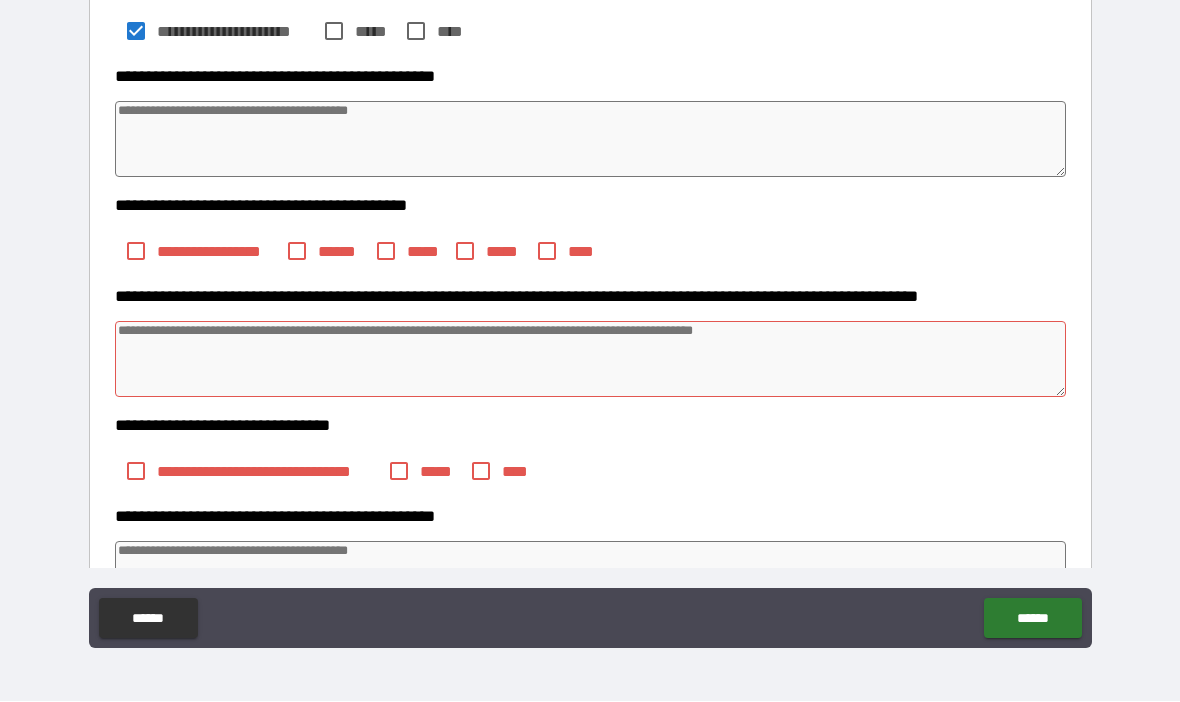 type on "*" 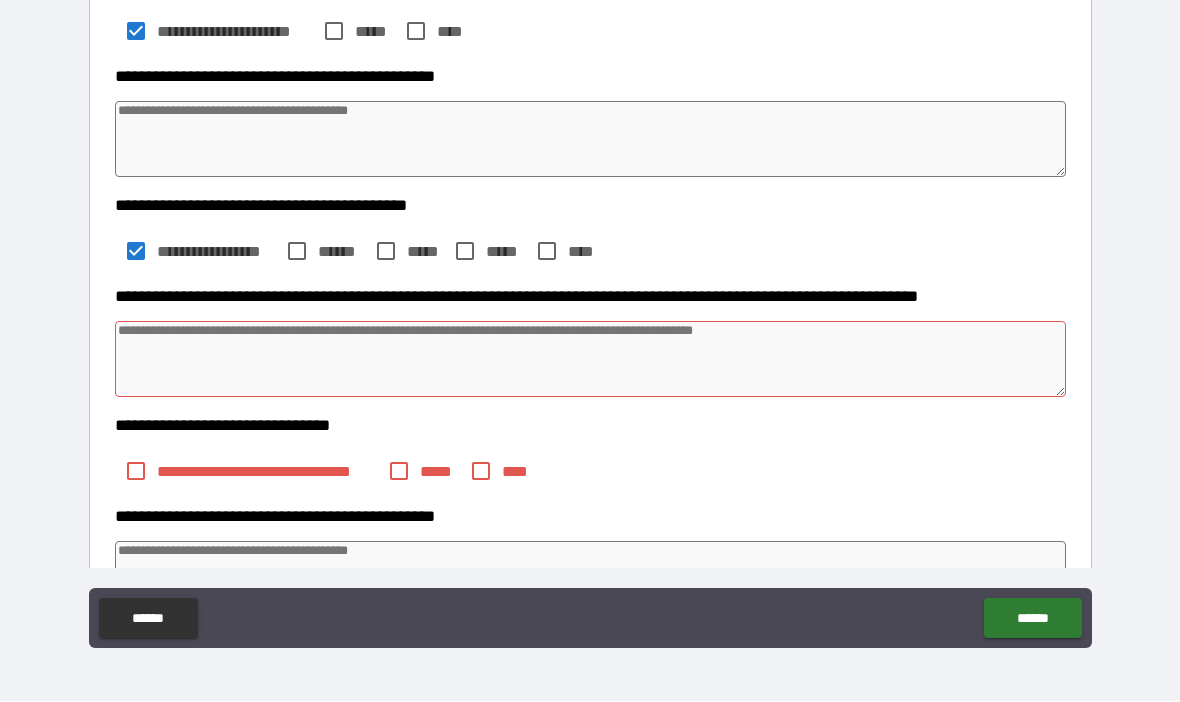 type on "*" 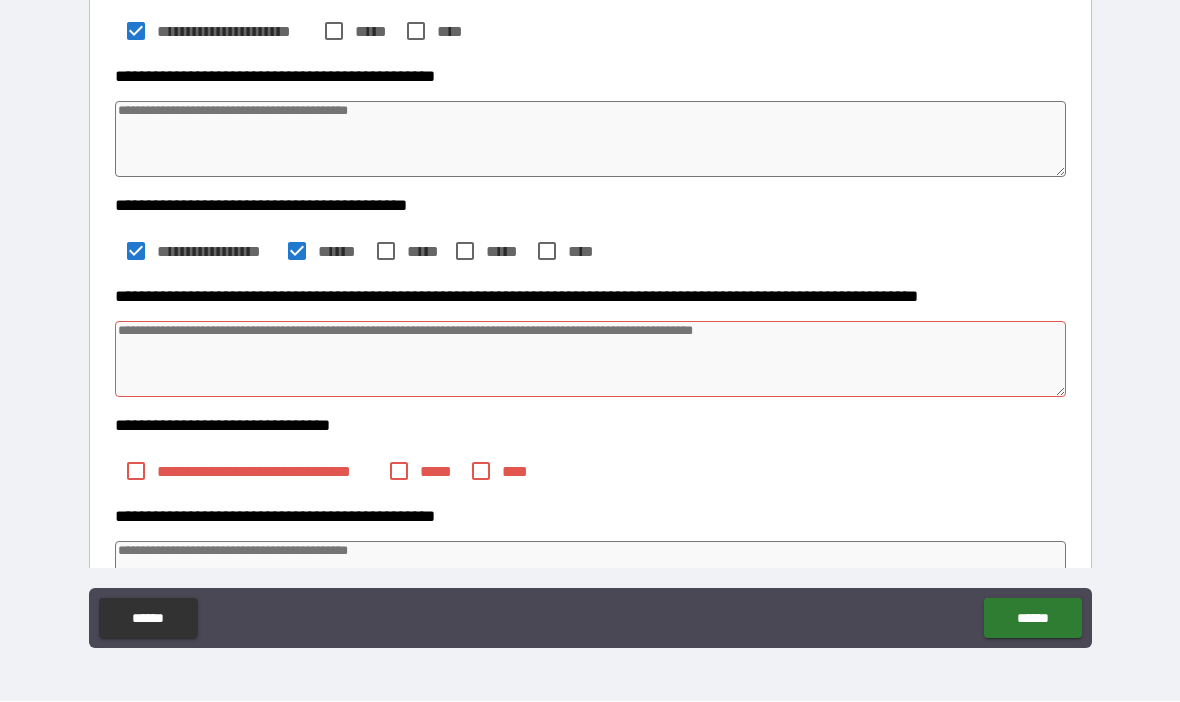 type on "*" 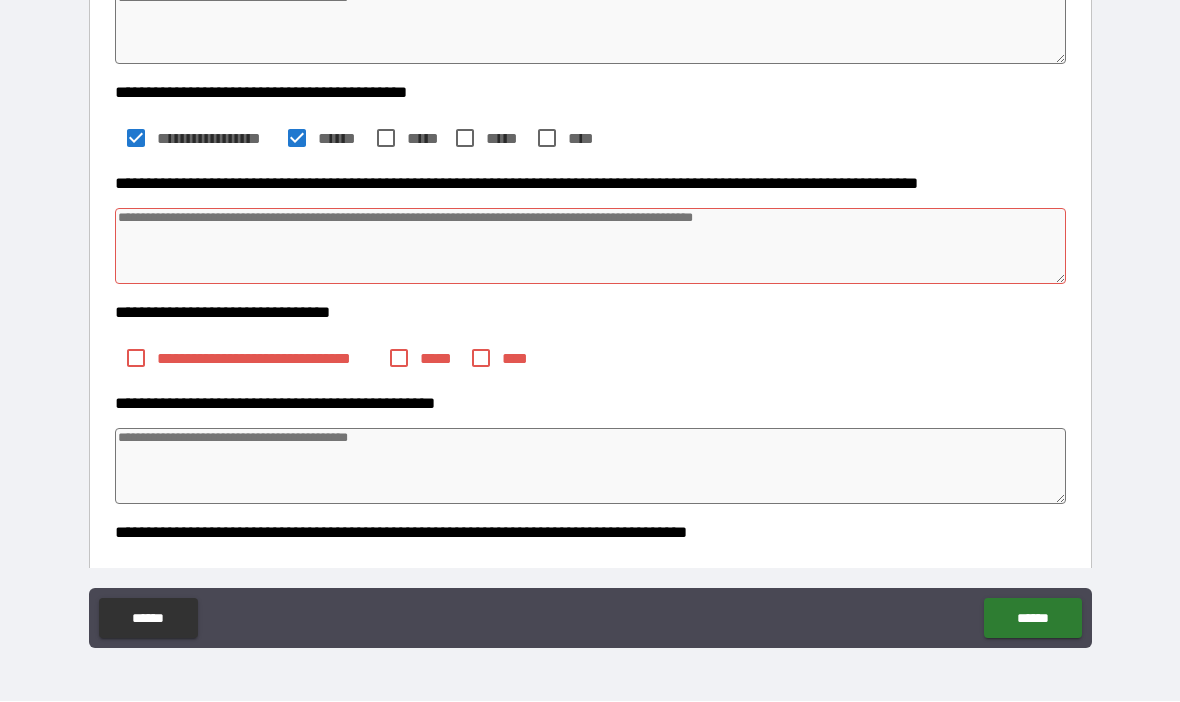 scroll, scrollTop: 606, scrollLeft: 0, axis: vertical 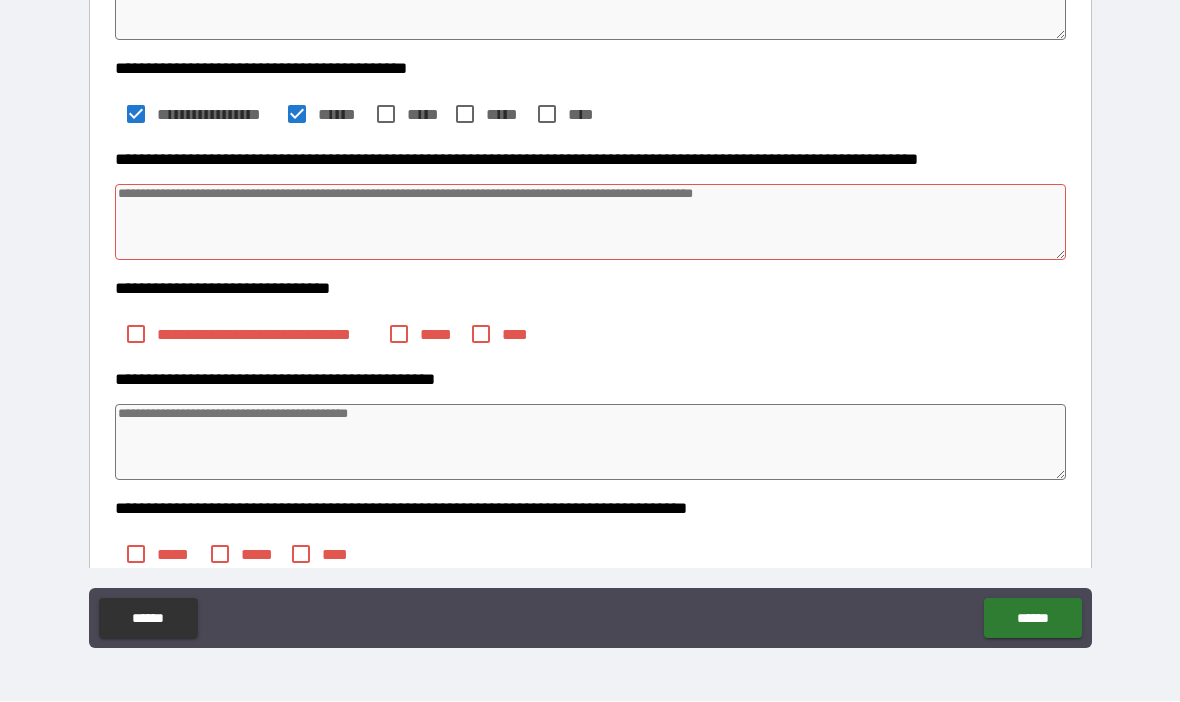 type on "*" 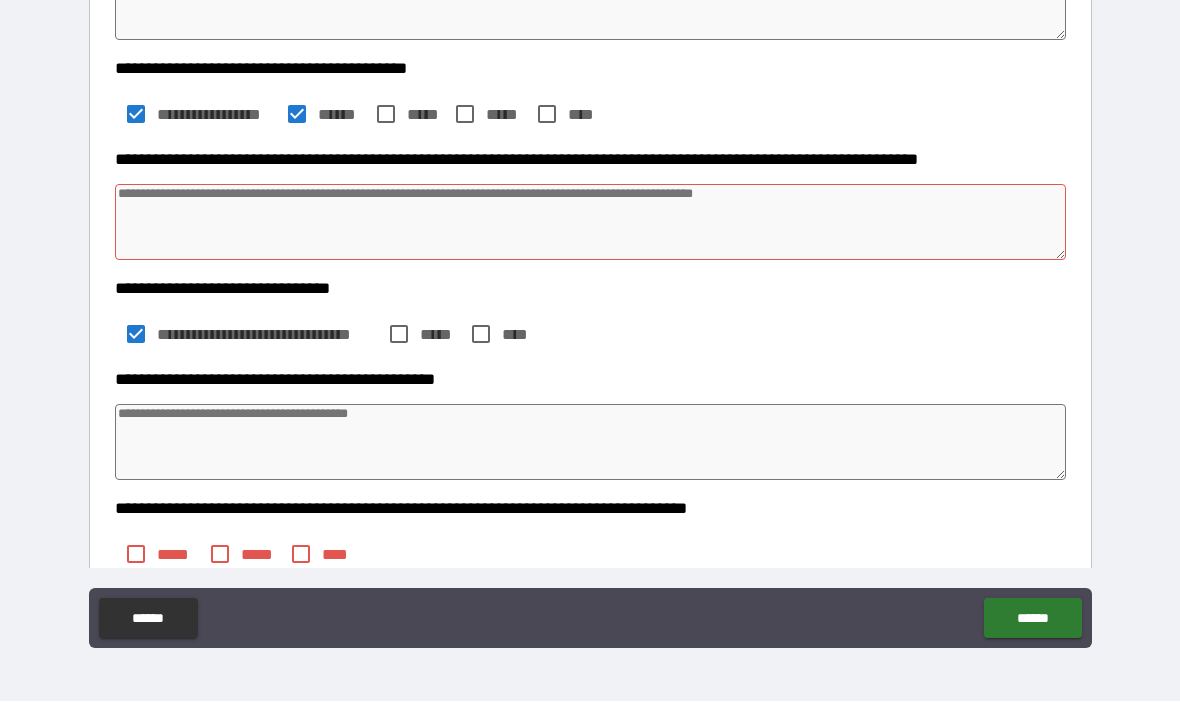 type on "*" 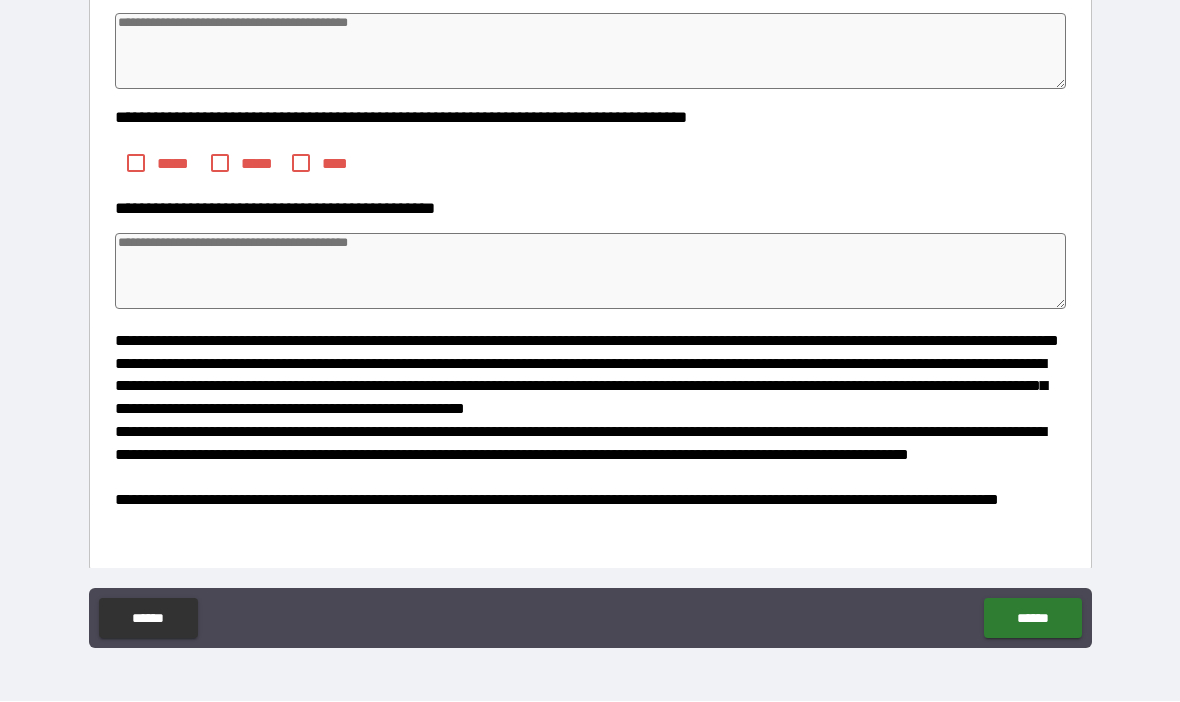 scroll, scrollTop: 998, scrollLeft: 0, axis: vertical 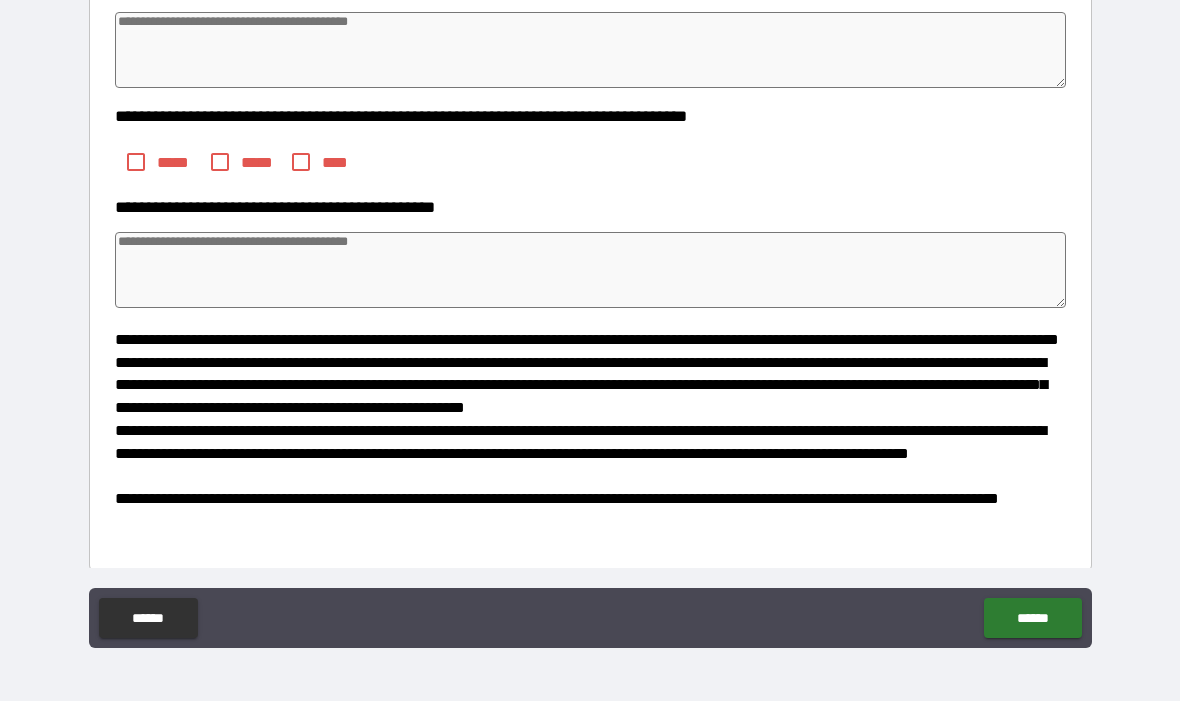 type on "*" 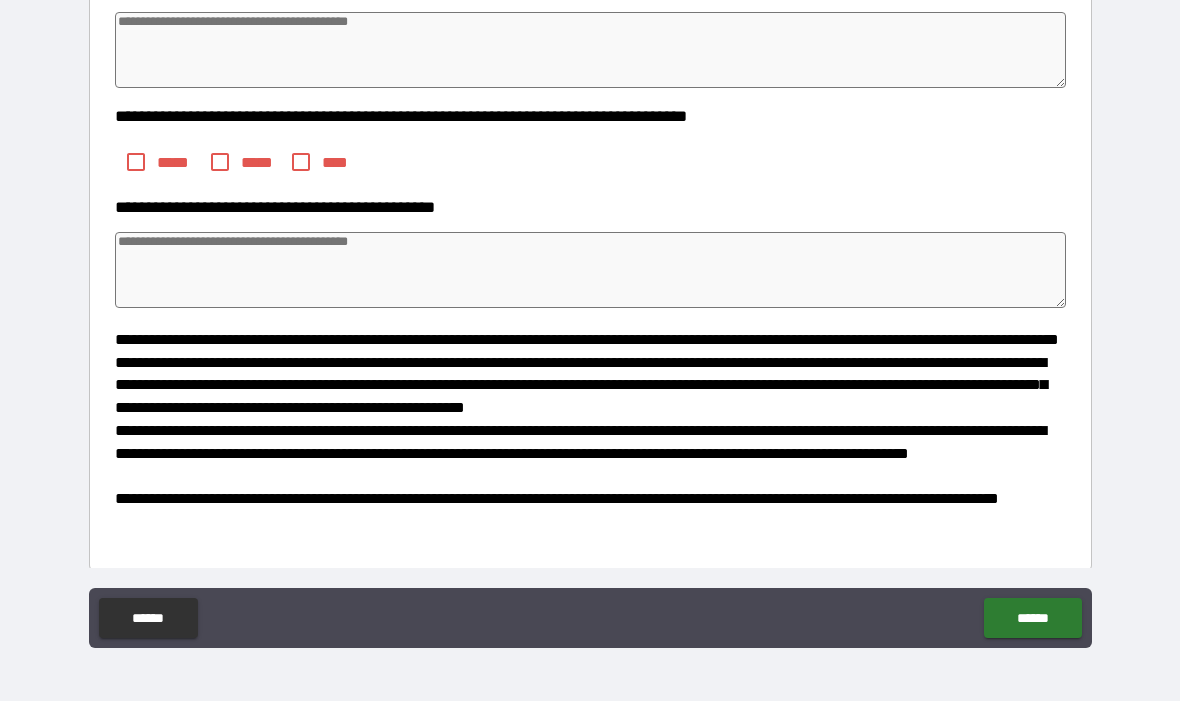type on "*" 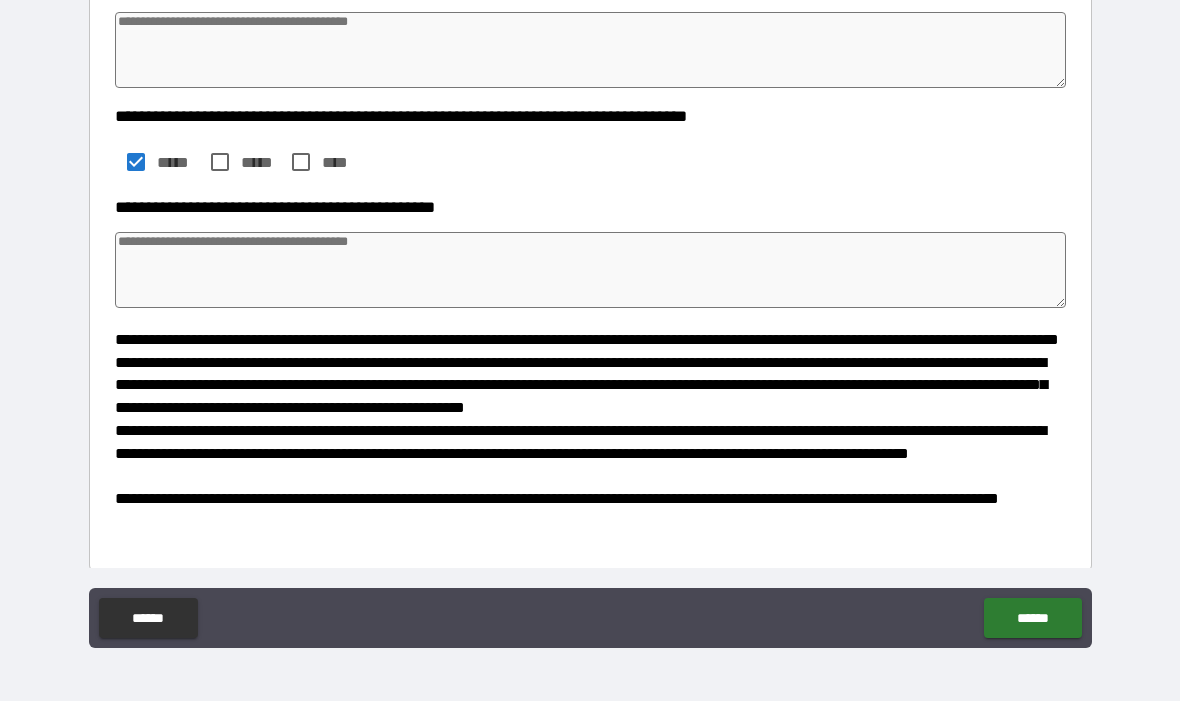 type on "*" 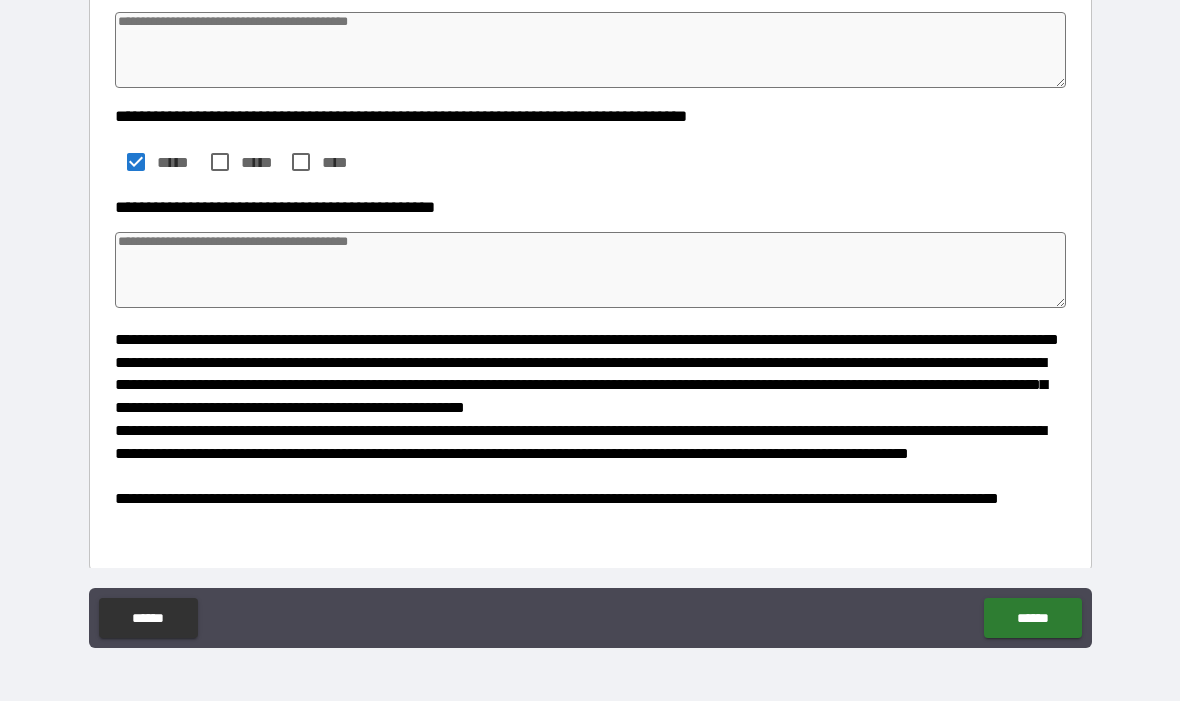 type on "*" 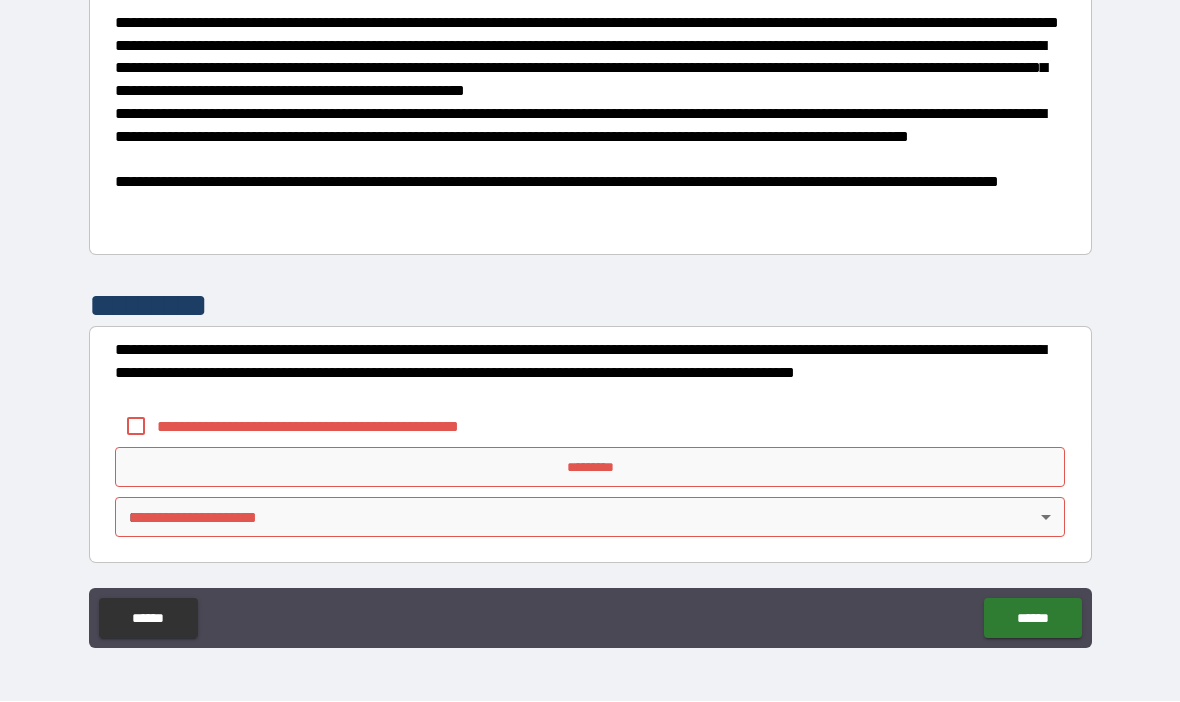scroll, scrollTop: 1315, scrollLeft: 0, axis: vertical 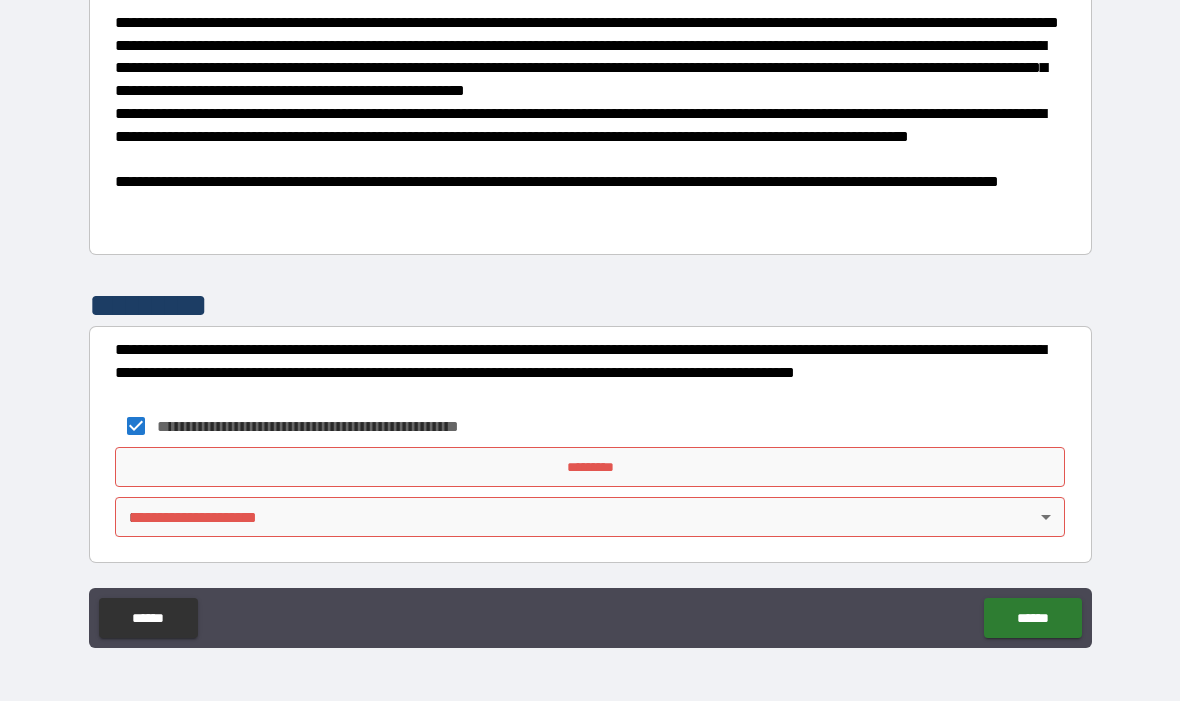 click on "*********" at bounding box center [590, 468] 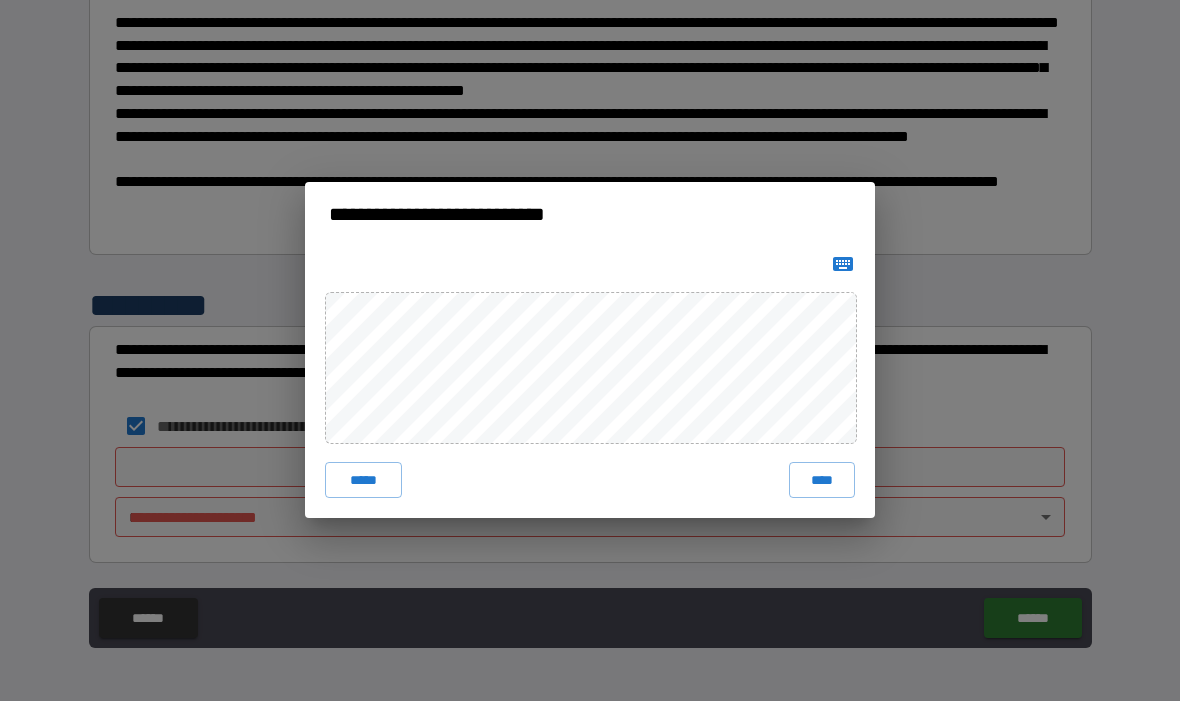 click on "****" at bounding box center (822, 481) 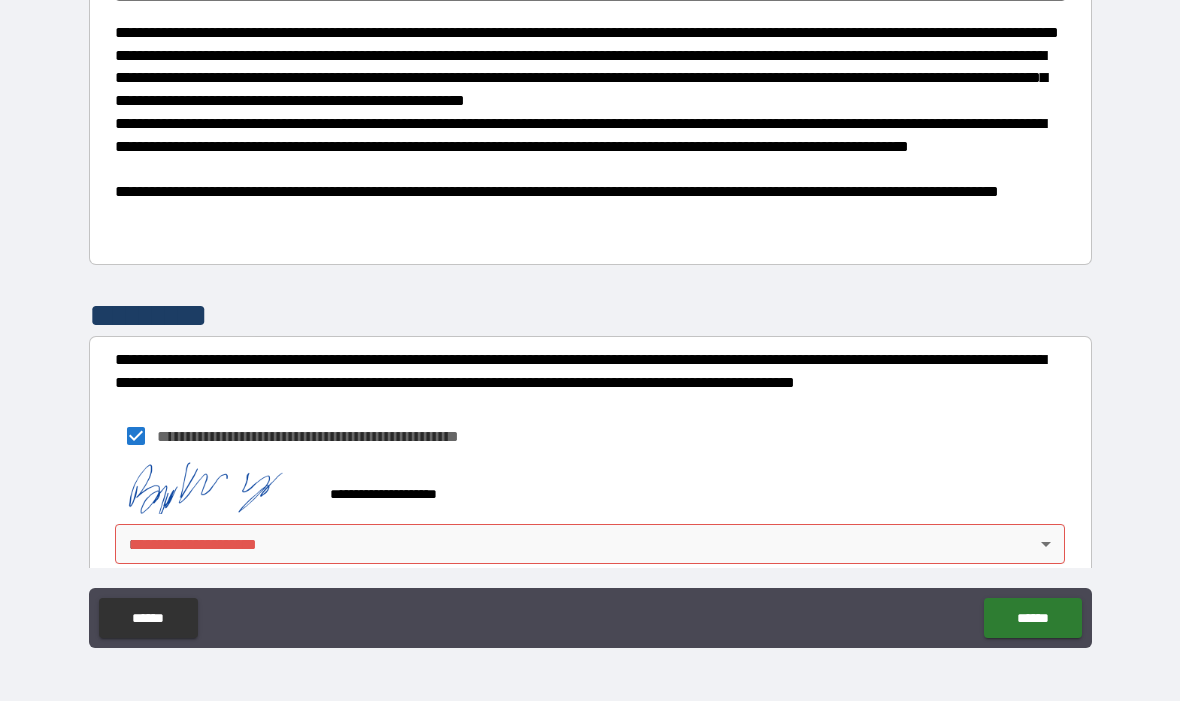type on "*" 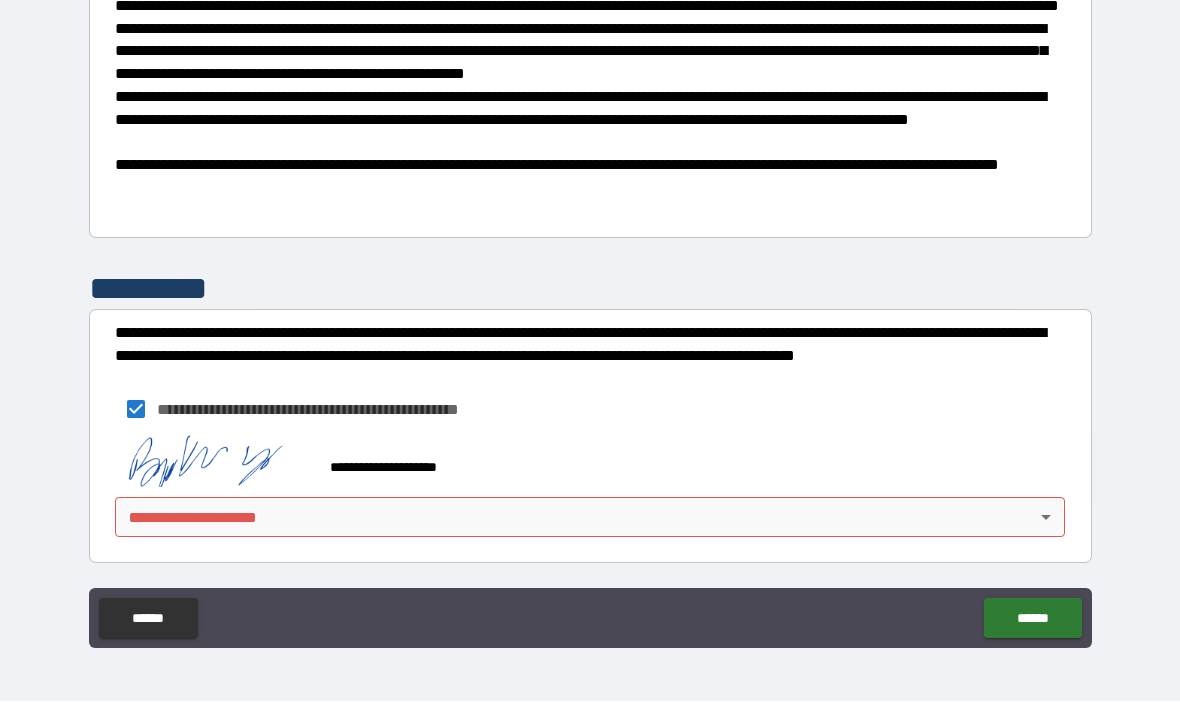 scroll, scrollTop: 1332, scrollLeft: 0, axis: vertical 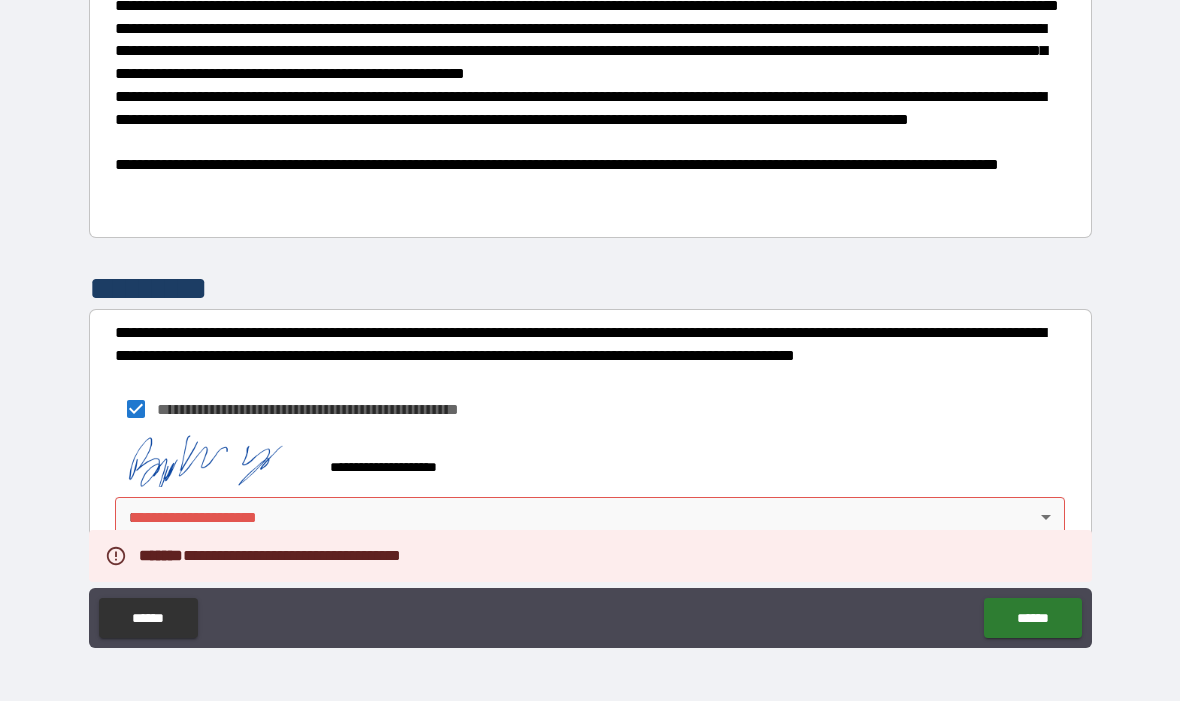 click on "**********" at bounding box center (590, 316) 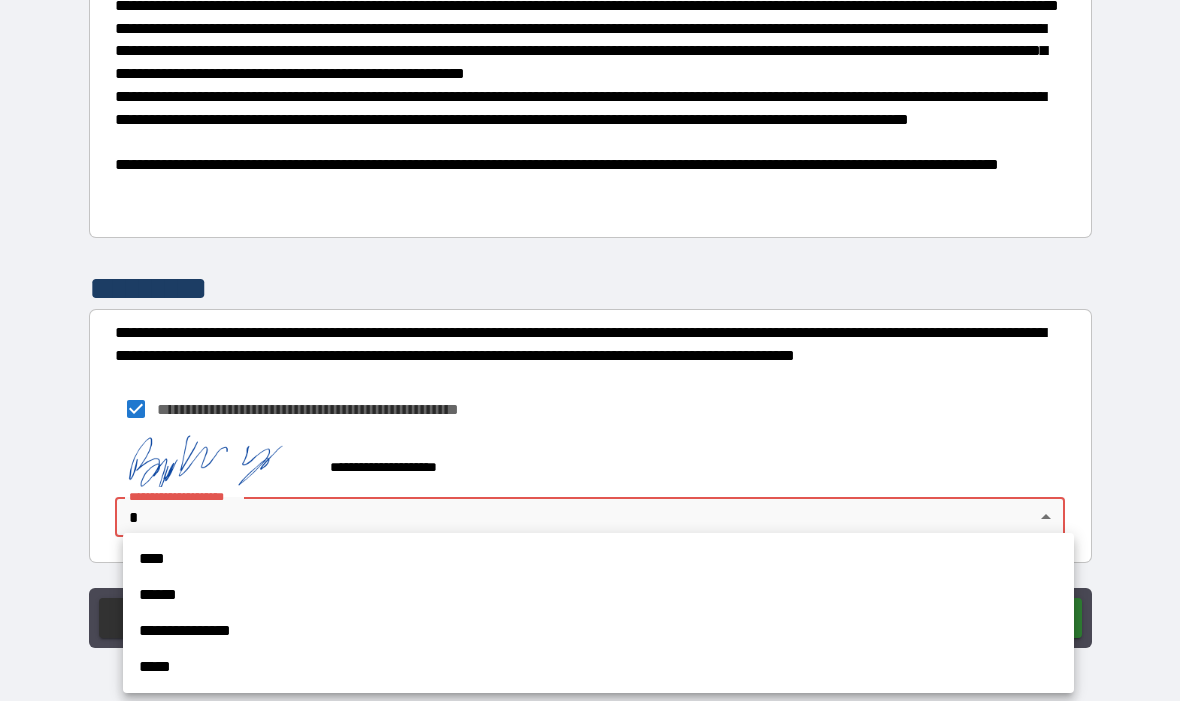 click on "**********" at bounding box center (598, 632) 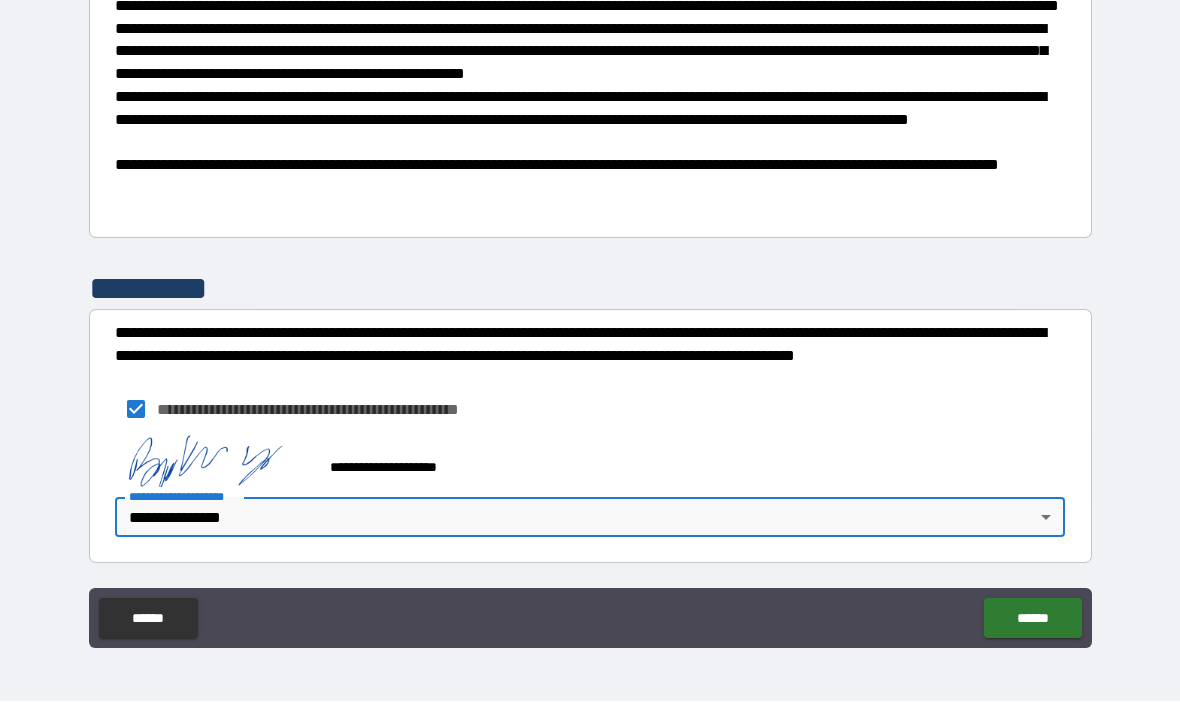 click on "******" at bounding box center [1032, 619] 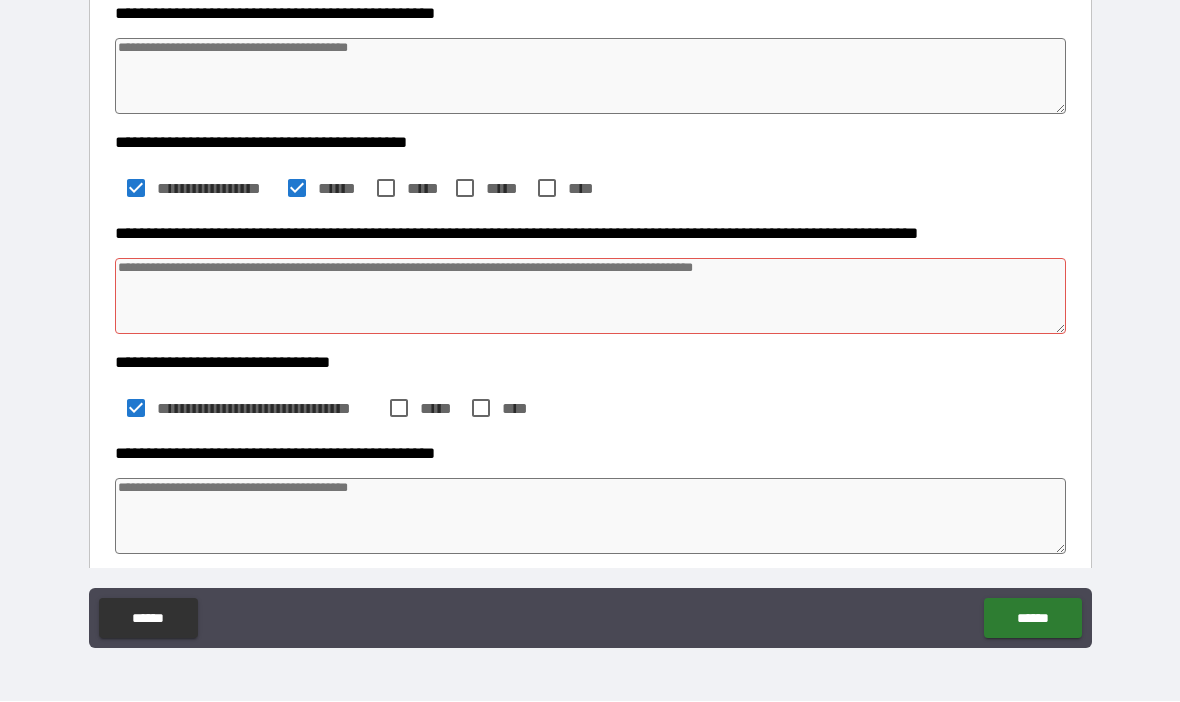 scroll, scrollTop: 535, scrollLeft: 0, axis: vertical 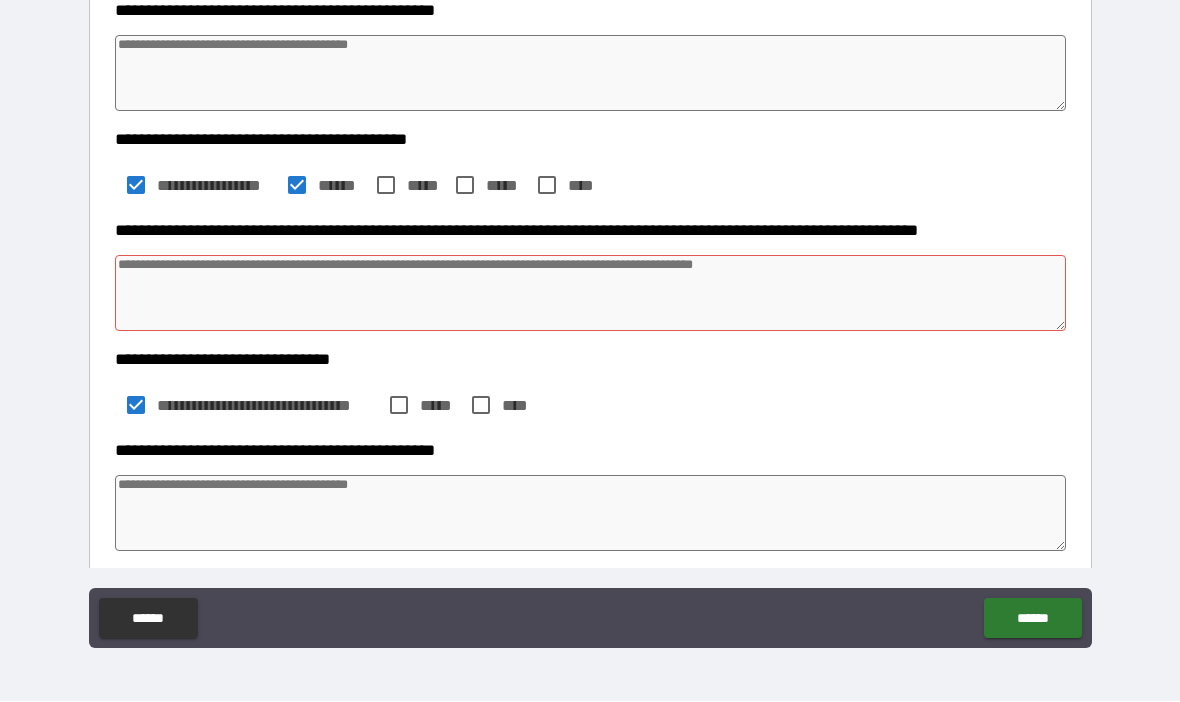 click at bounding box center (591, 294) 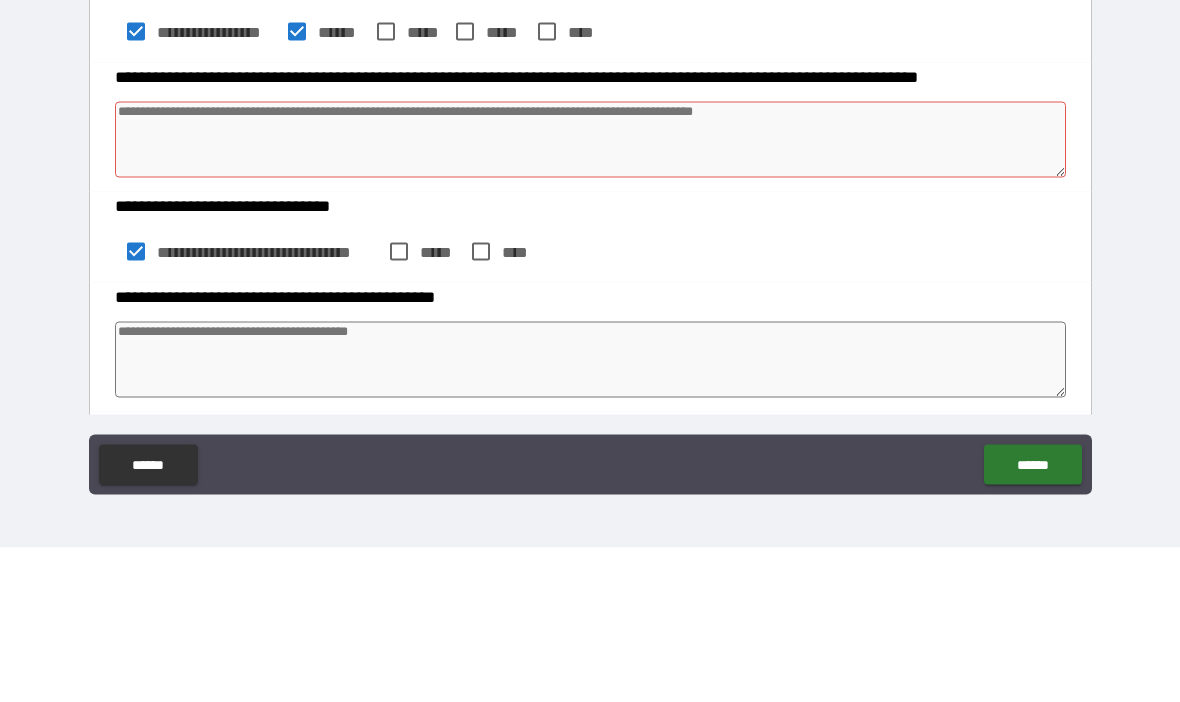 type on "*" 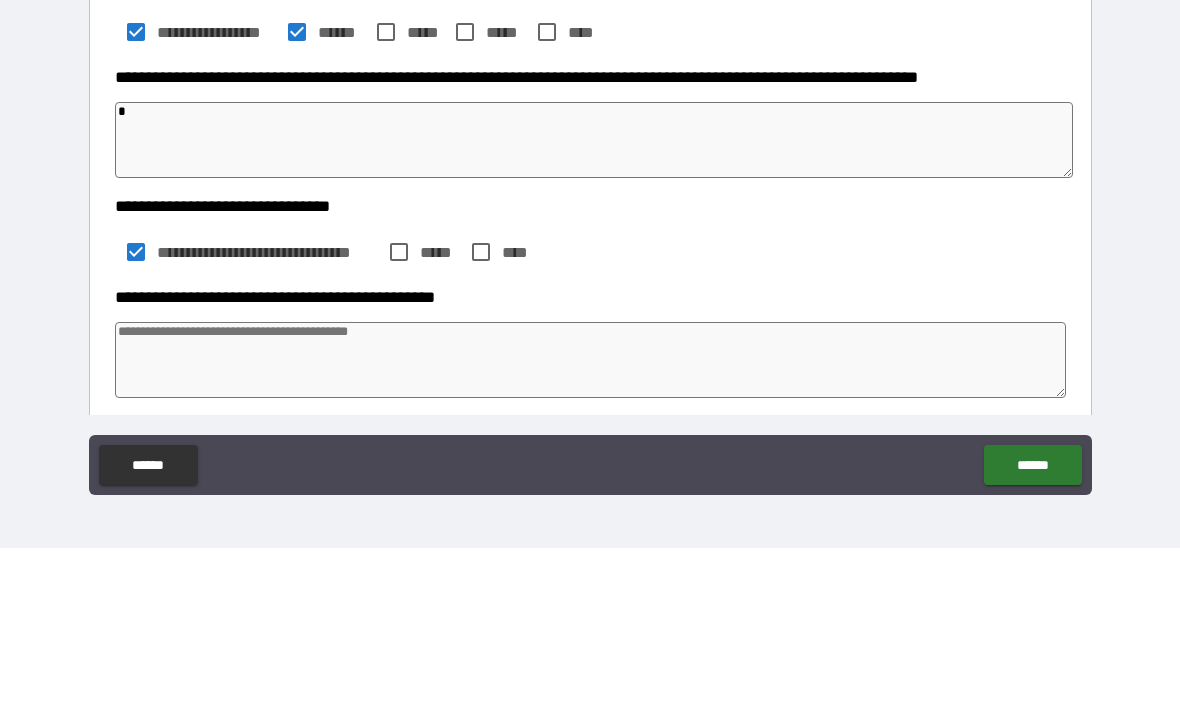 type on "**" 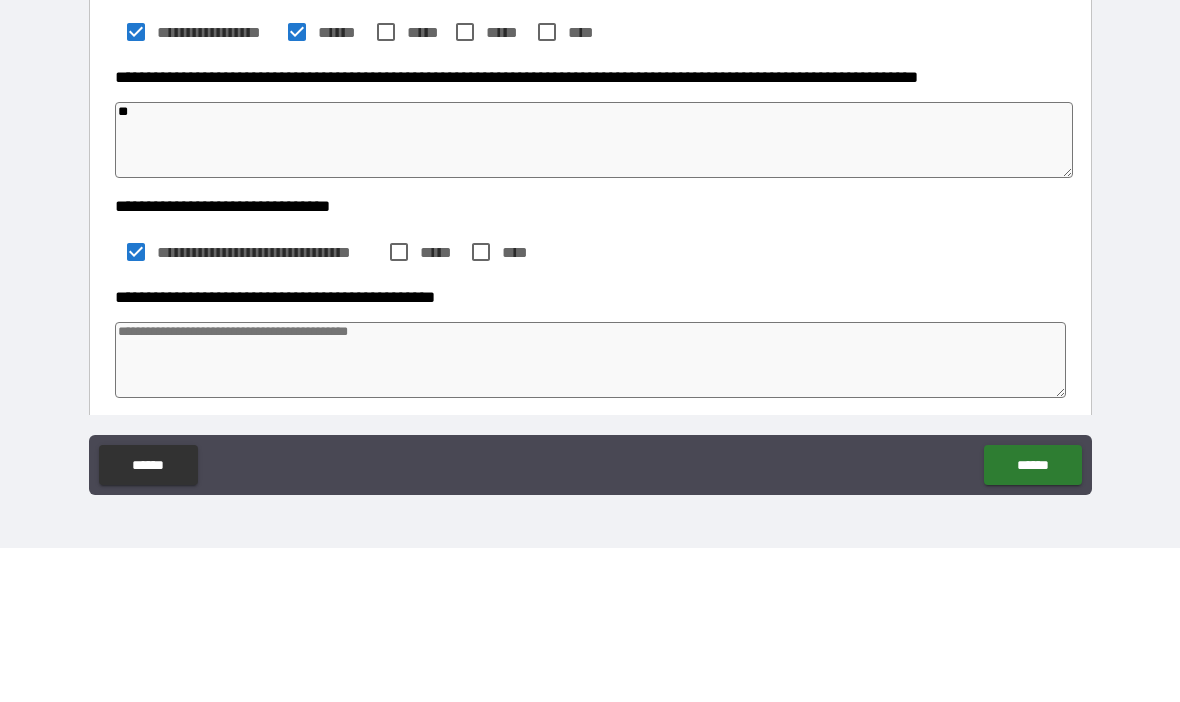 type on "*" 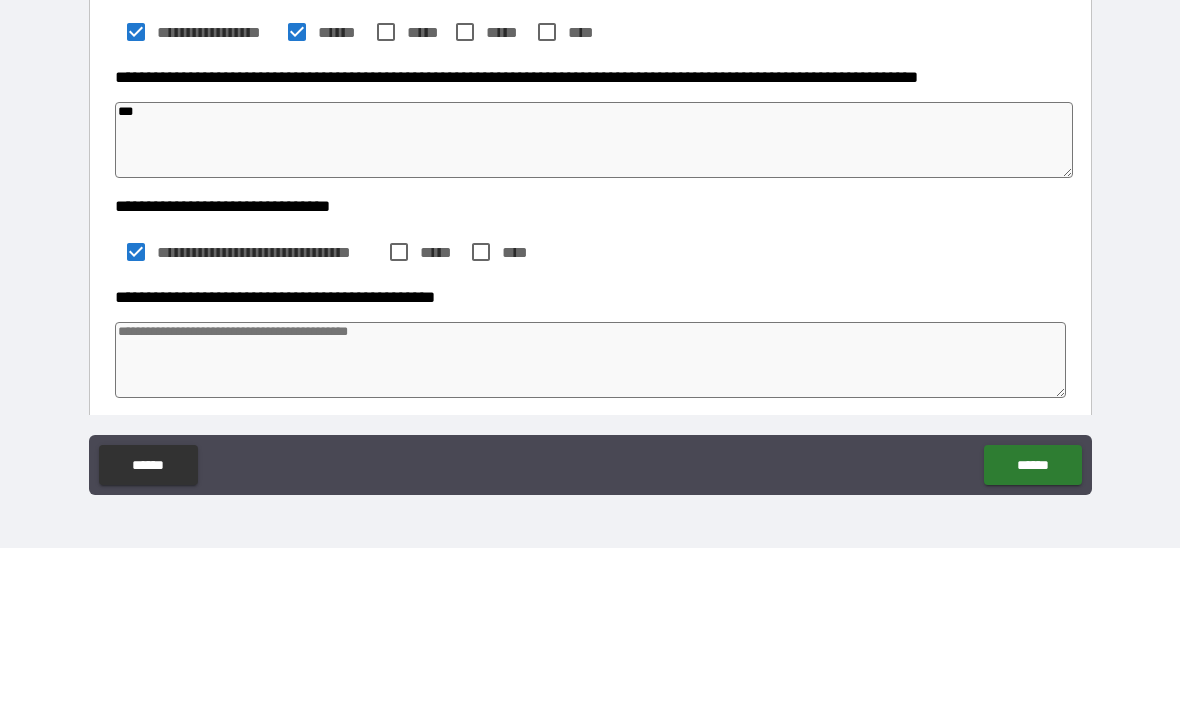 type on "*" 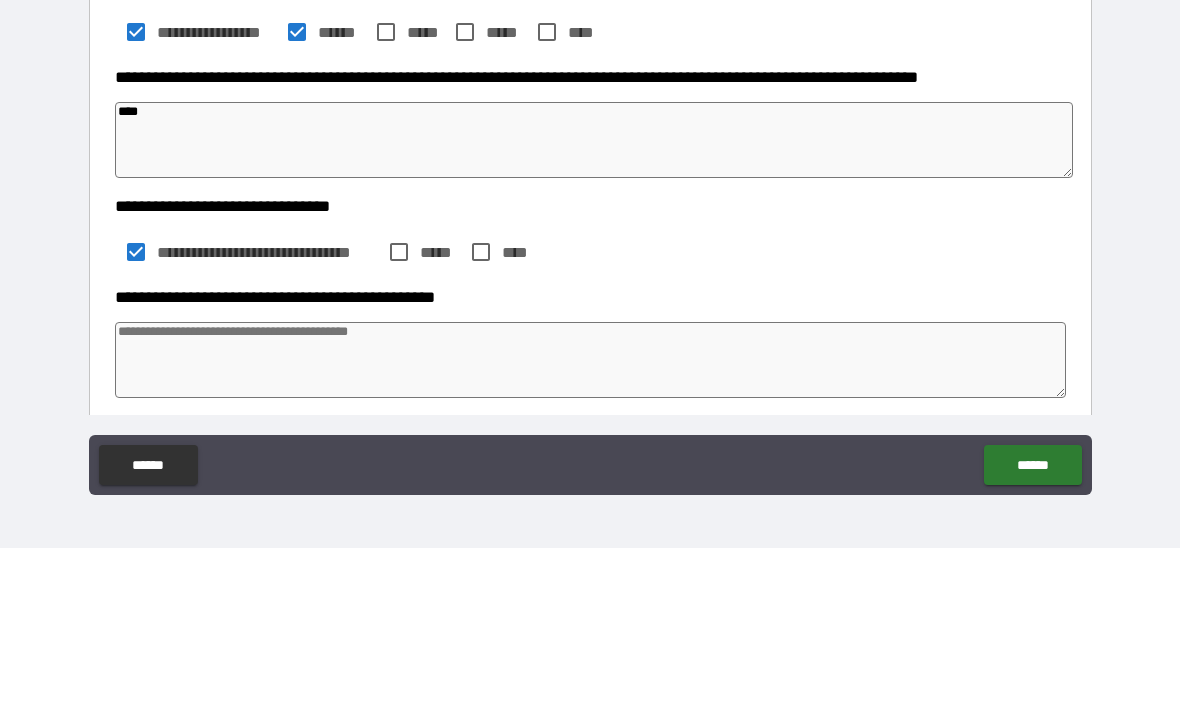type on "*" 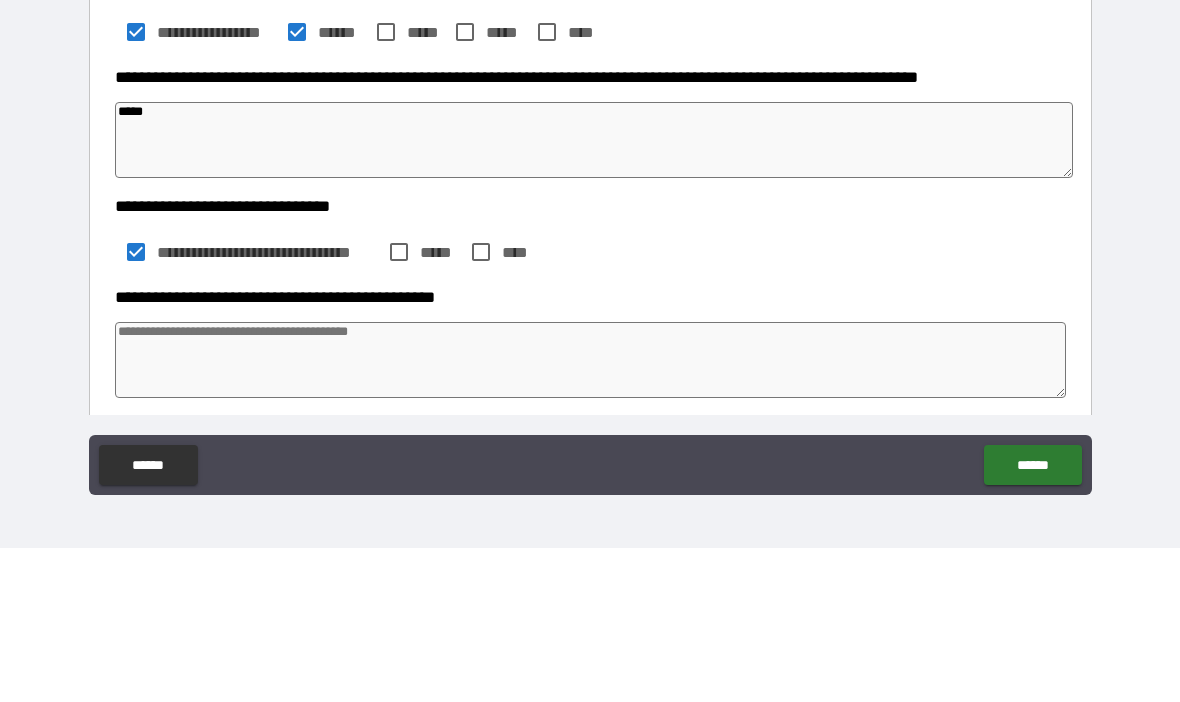 type on "*" 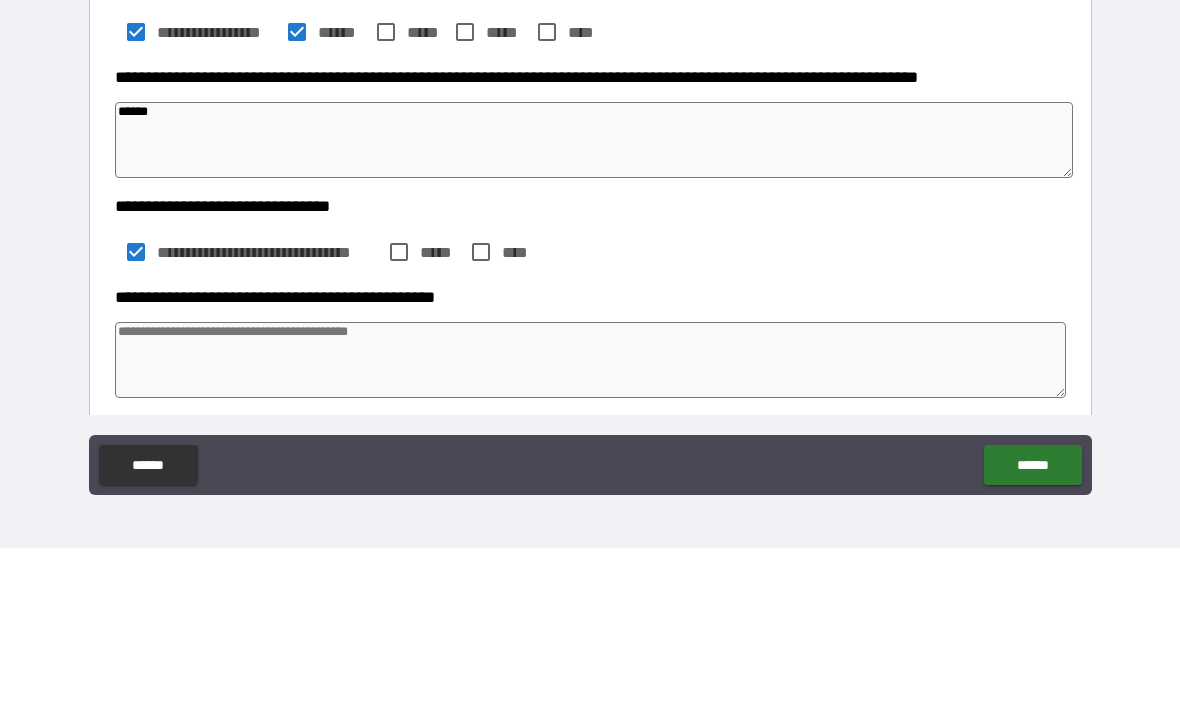 type on "*" 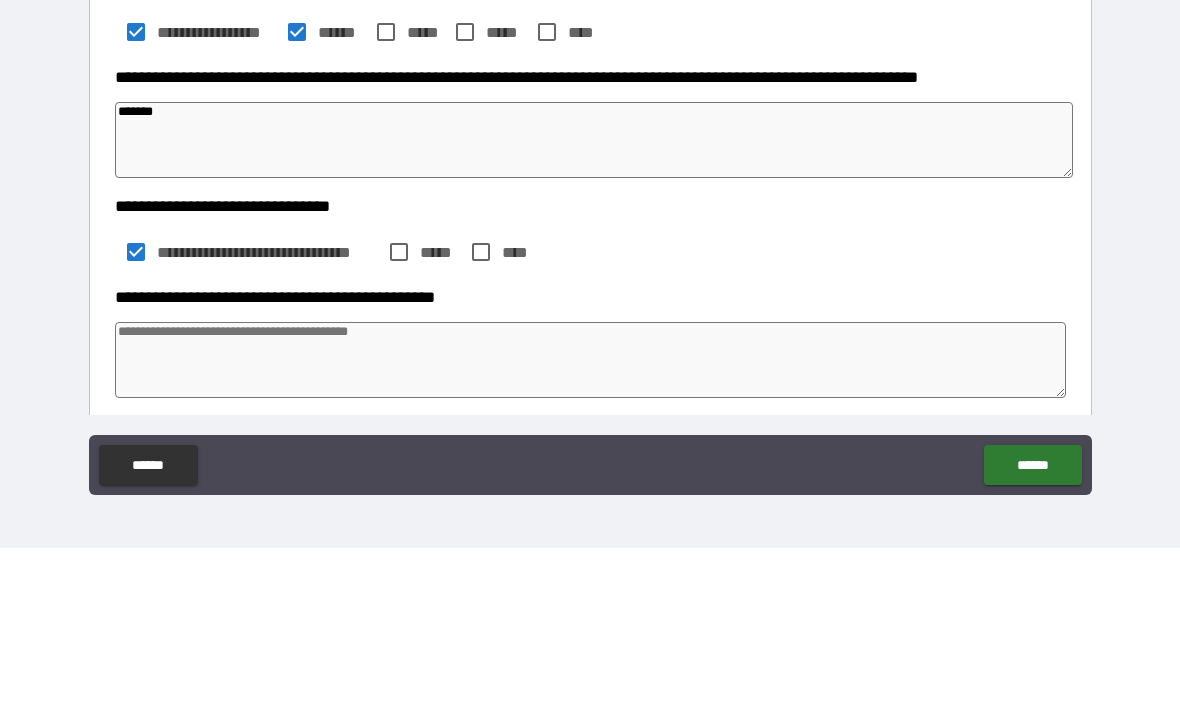 type on "*" 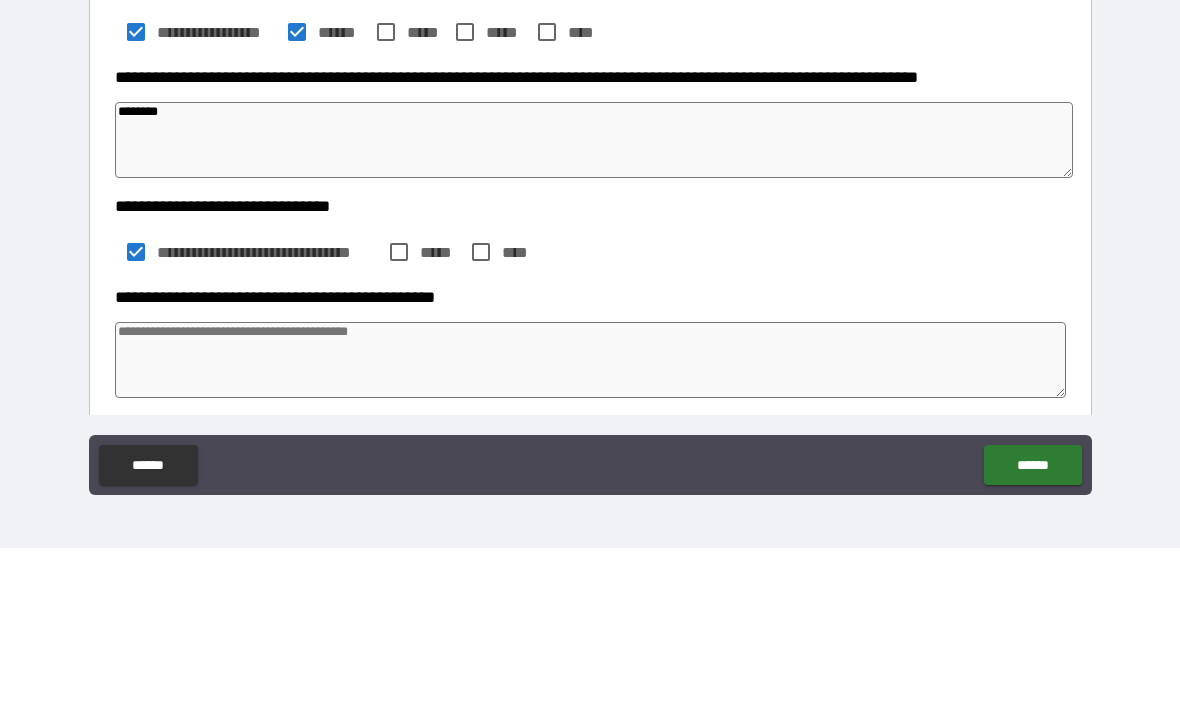type on "*" 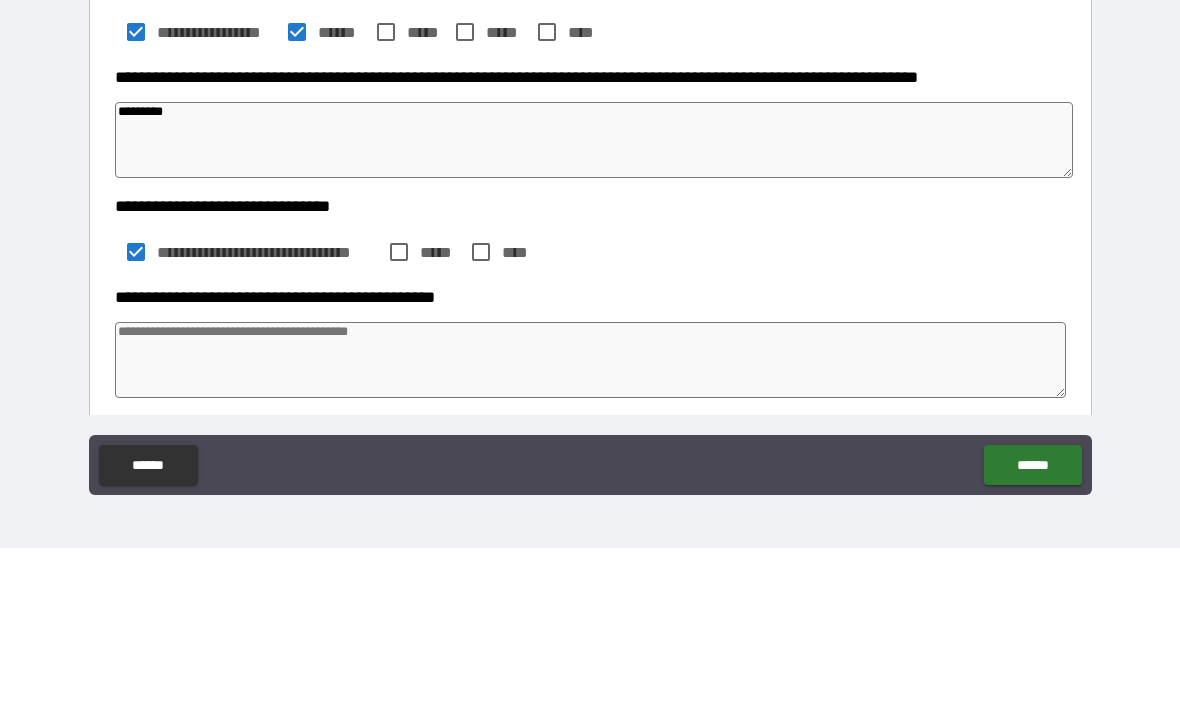 type on "*" 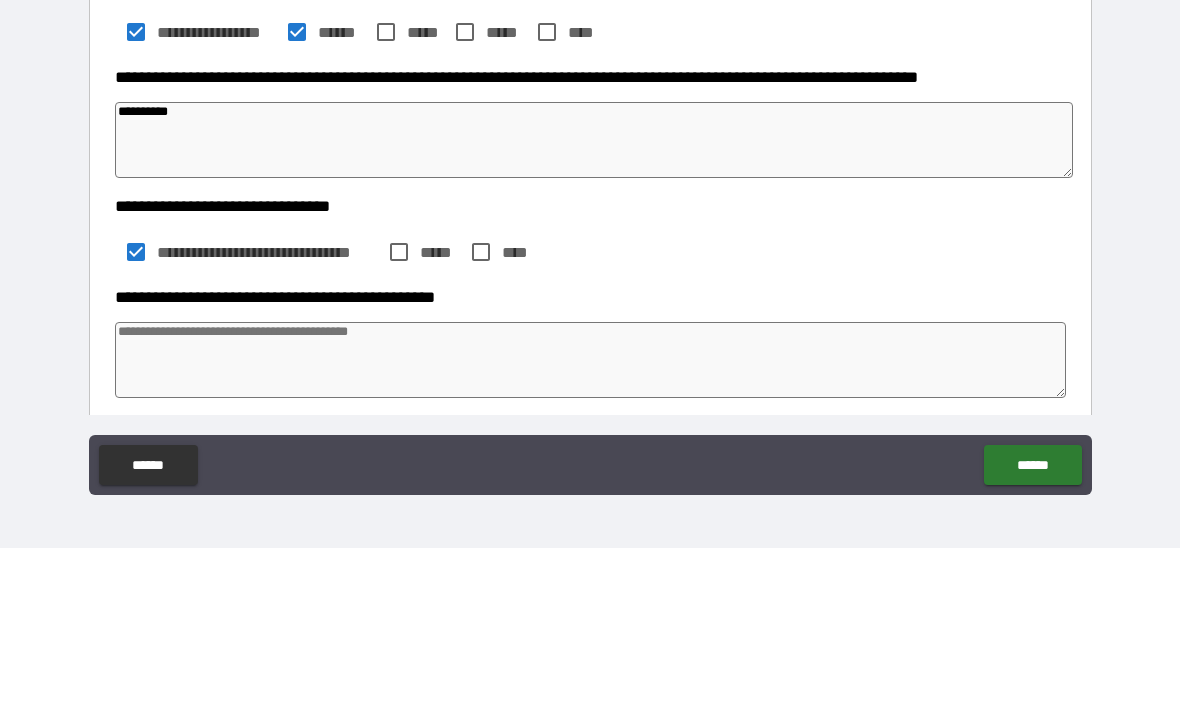 type on "*" 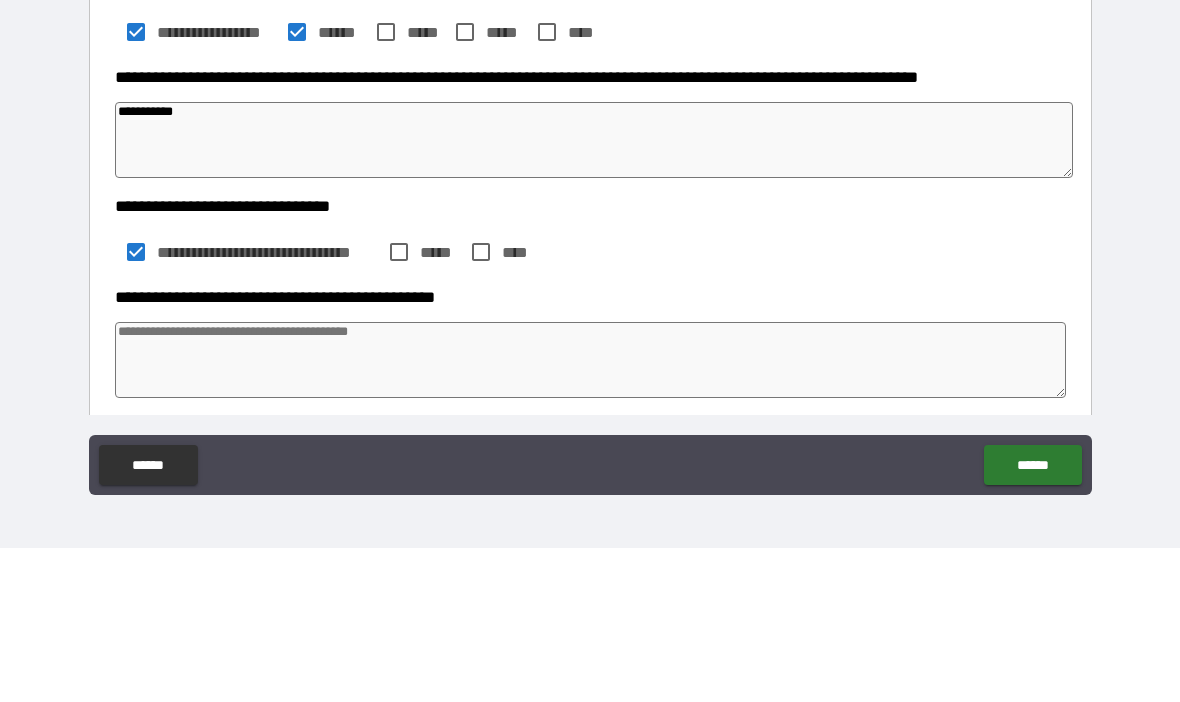 type on "*" 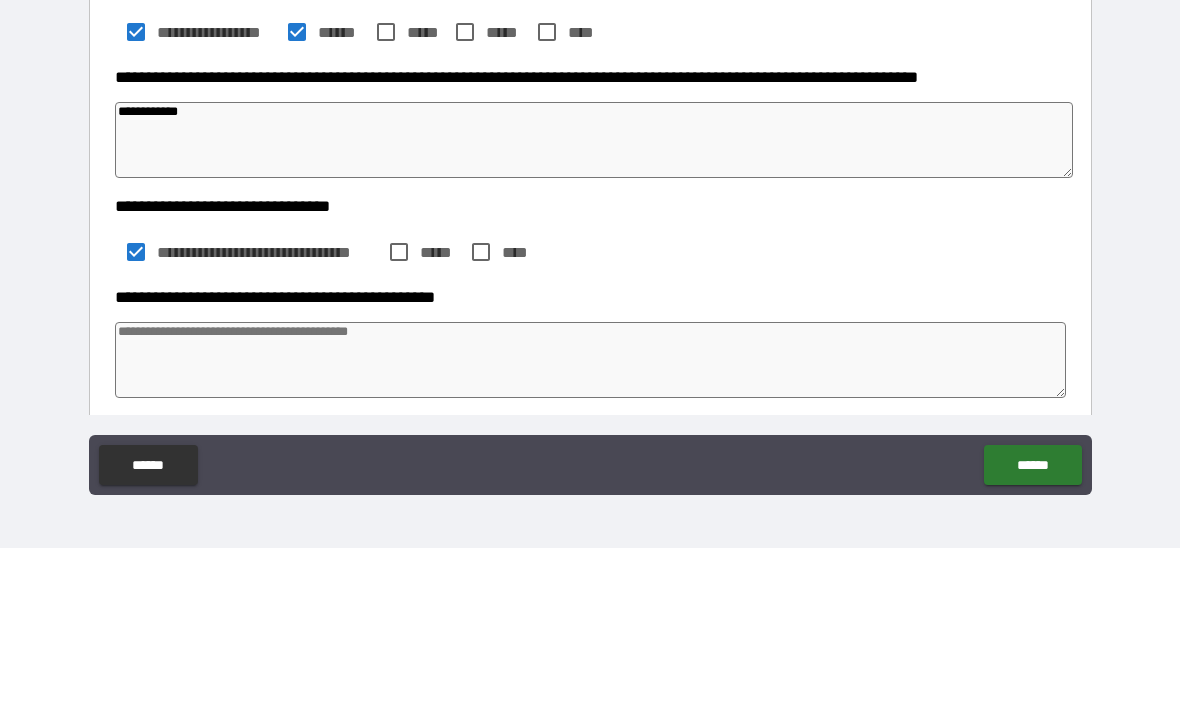 type on "*" 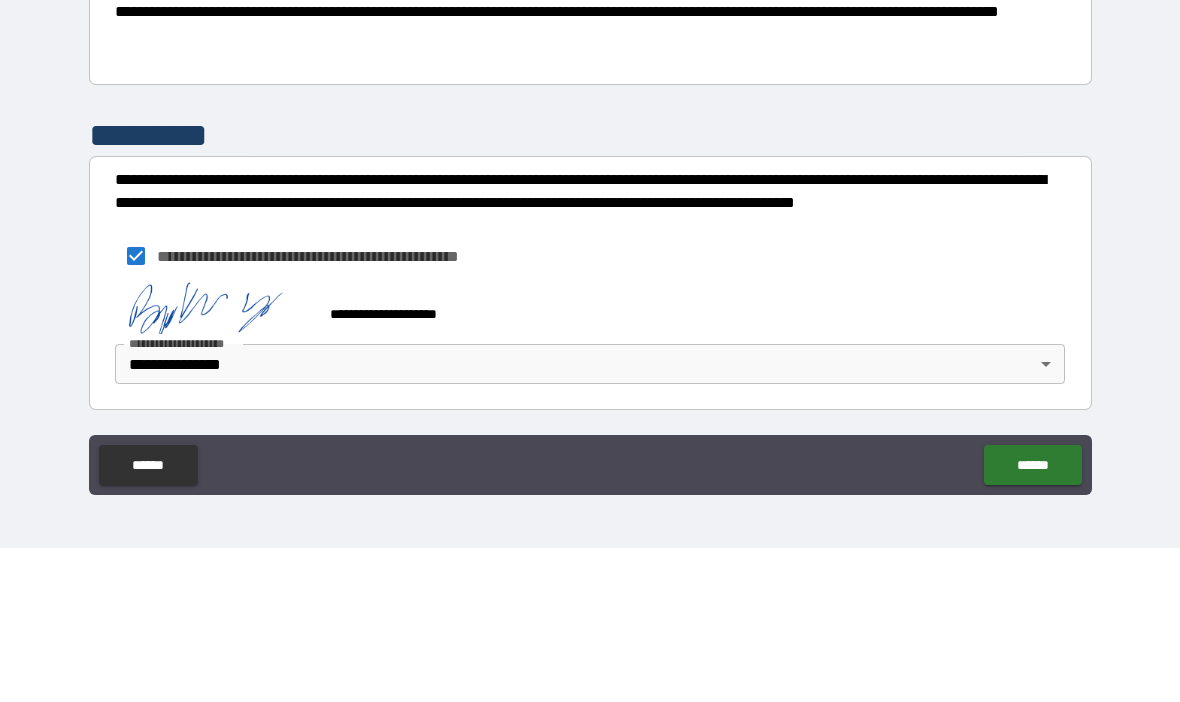 scroll, scrollTop: 1332, scrollLeft: 0, axis: vertical 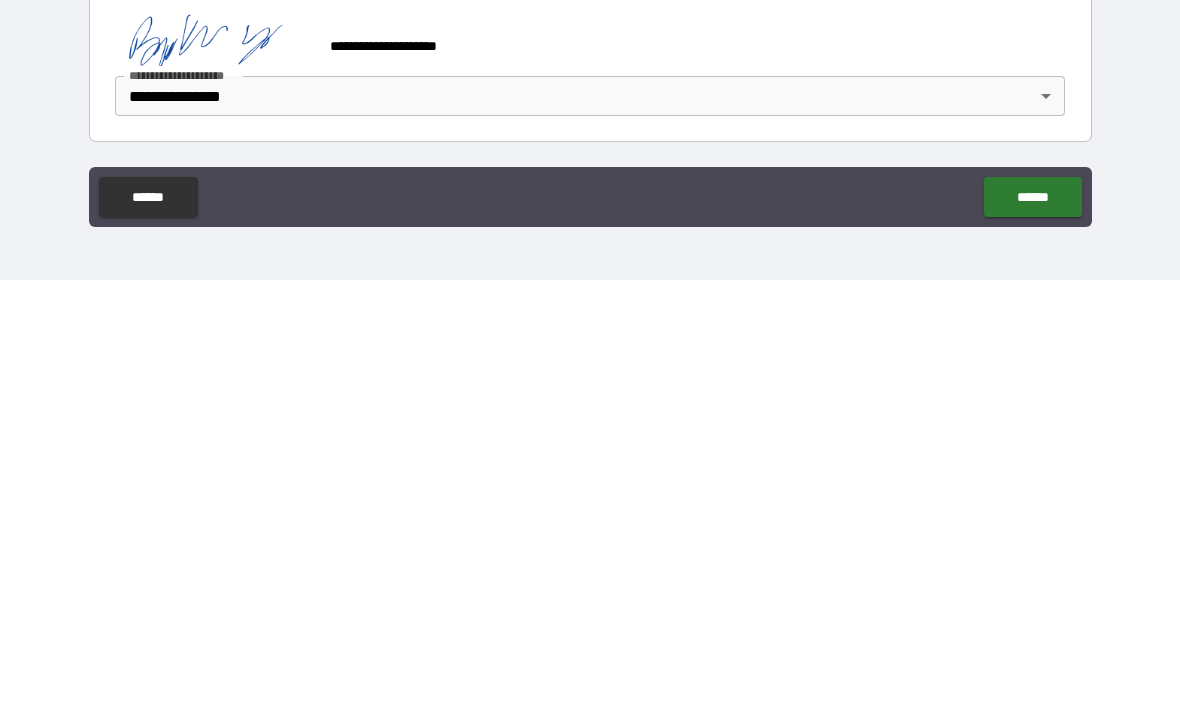 click on "******" at bounding box center [1032, 619] 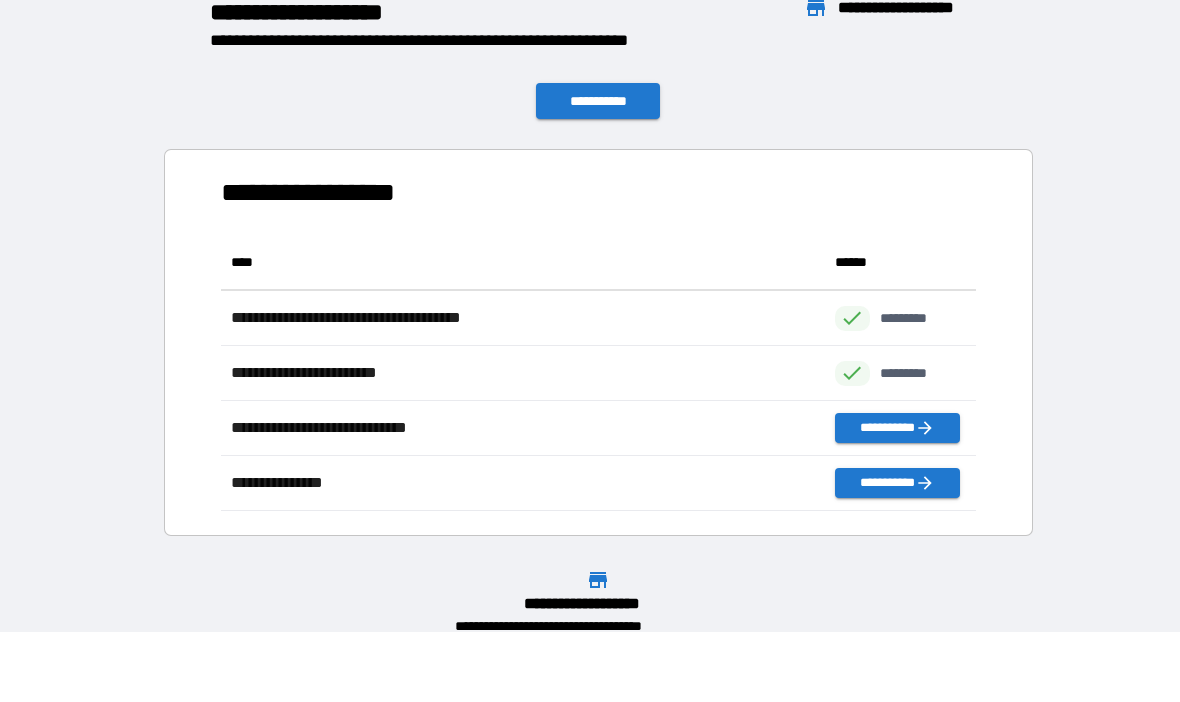 scroll, scrollTop: 1, scrollLeft: 1, axis: both 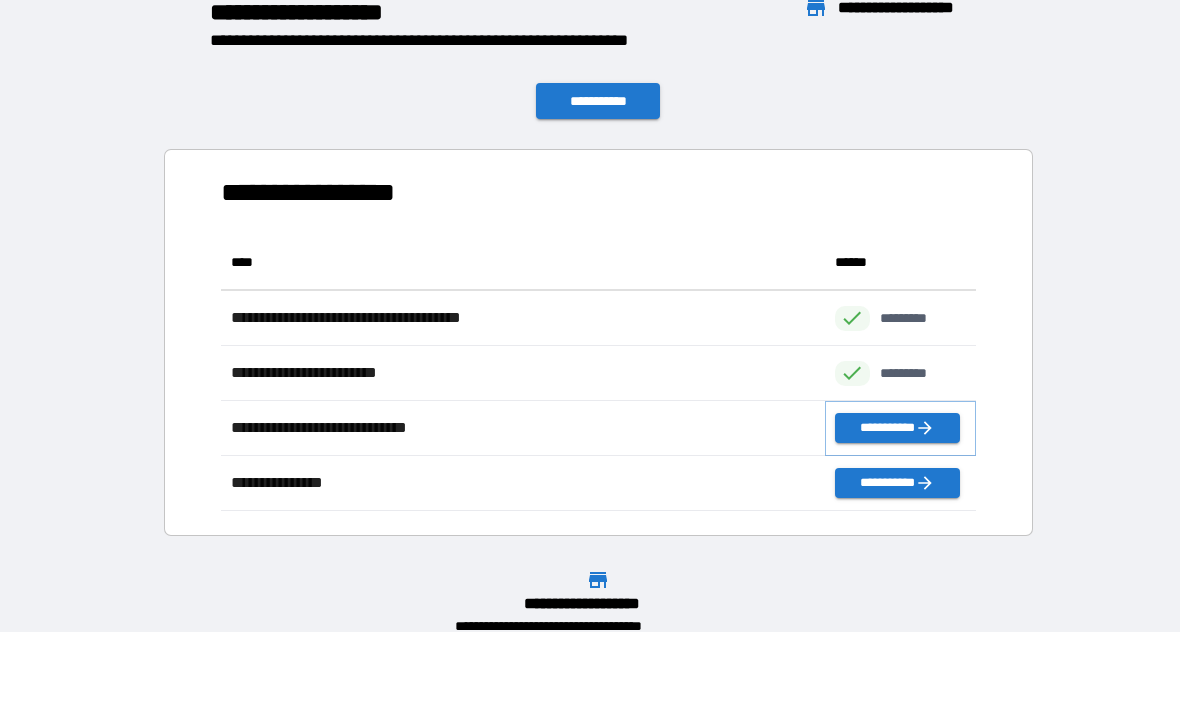 click on "**********" at bounding box center (897, 429) 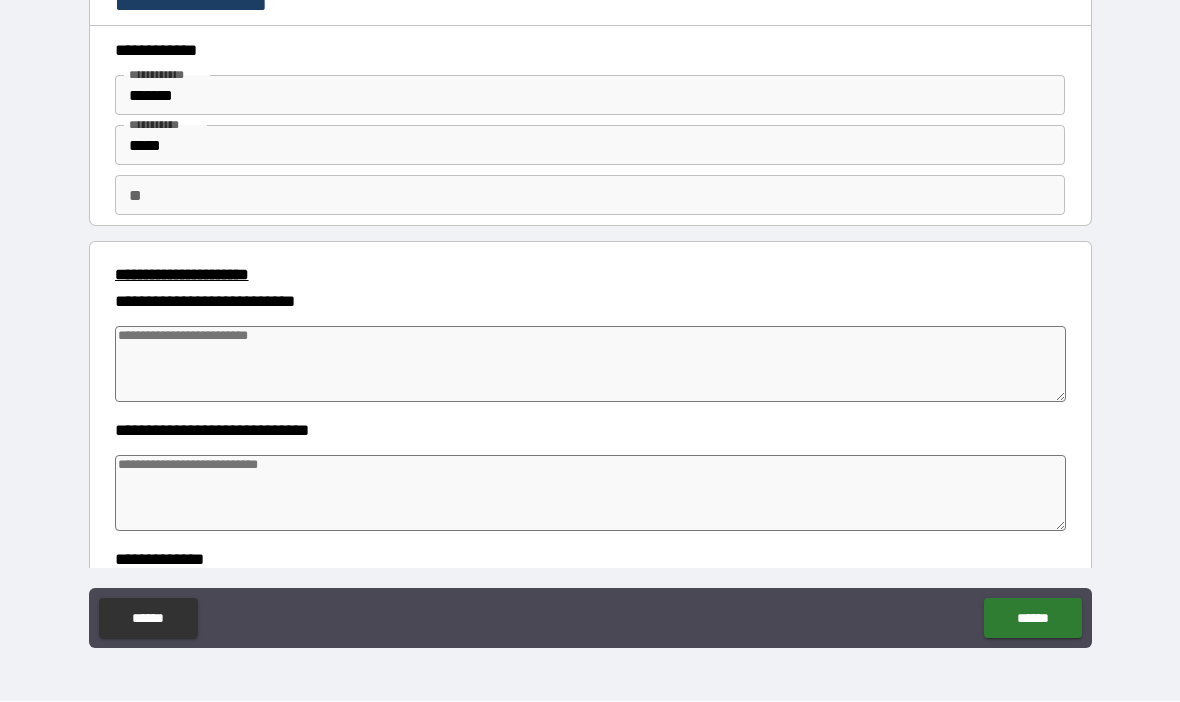 click at bounding box center [591, 365] 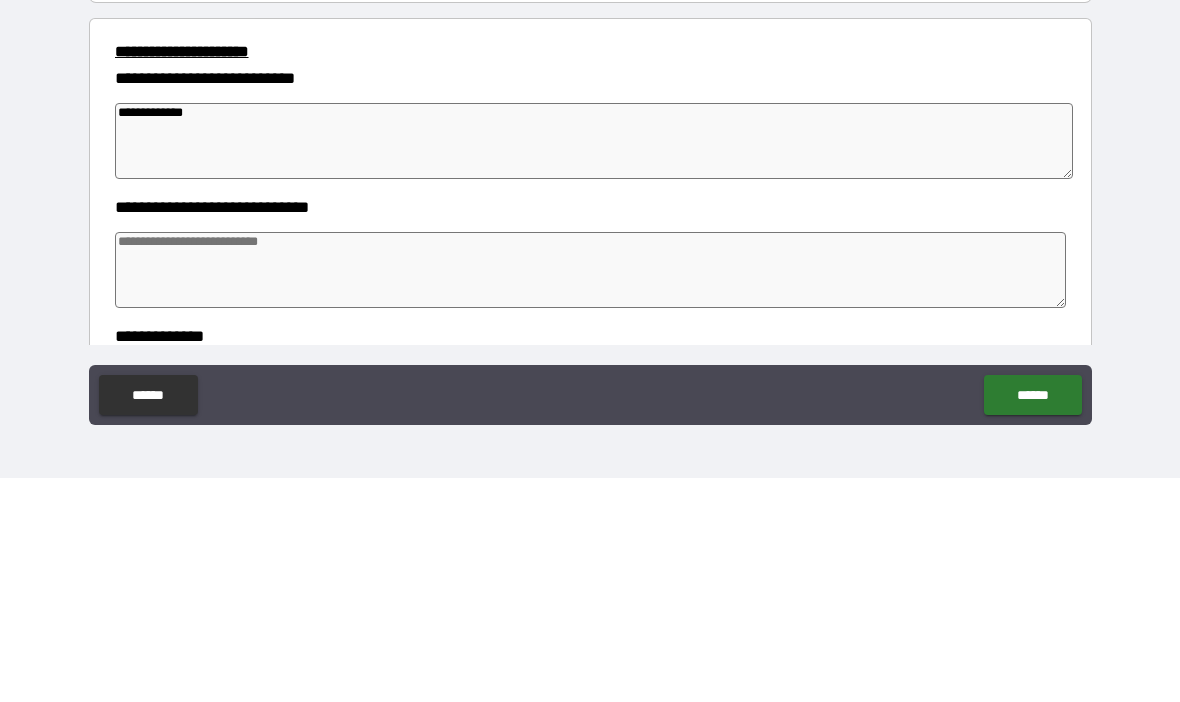 click at bounding box center (591, 494) 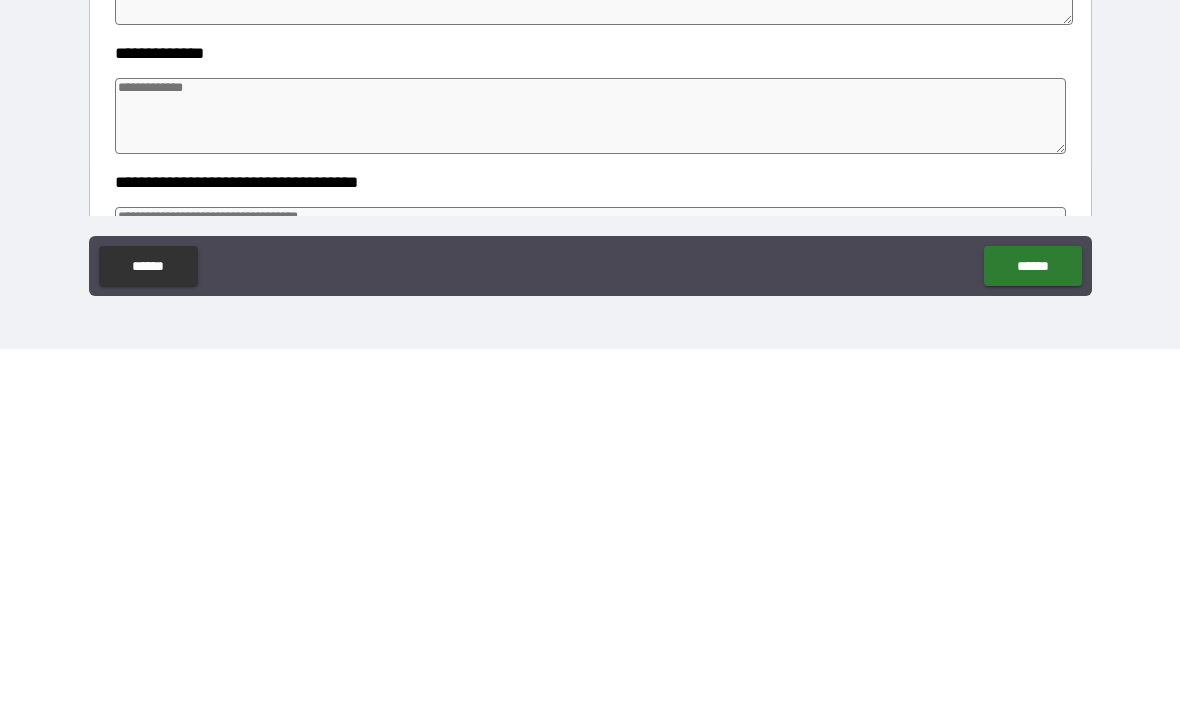 scroll, scrollTop: 156, scrollLeft: 0, axis: vertical 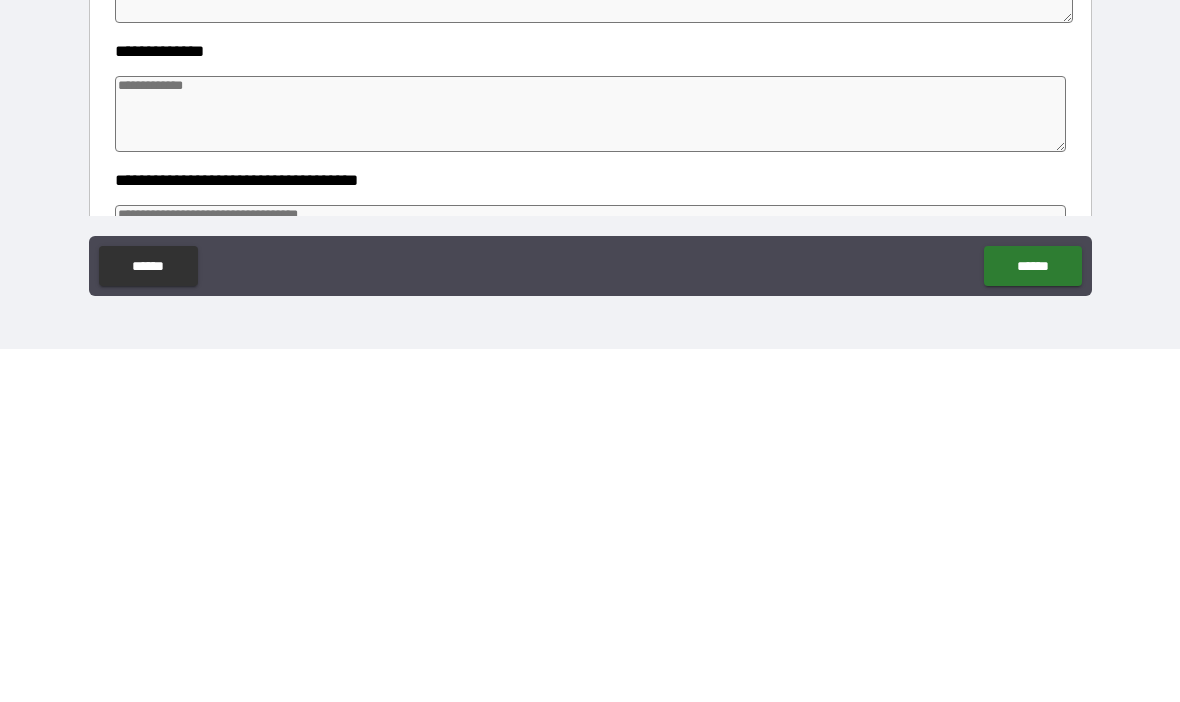 click at bounding box center (591, 467) 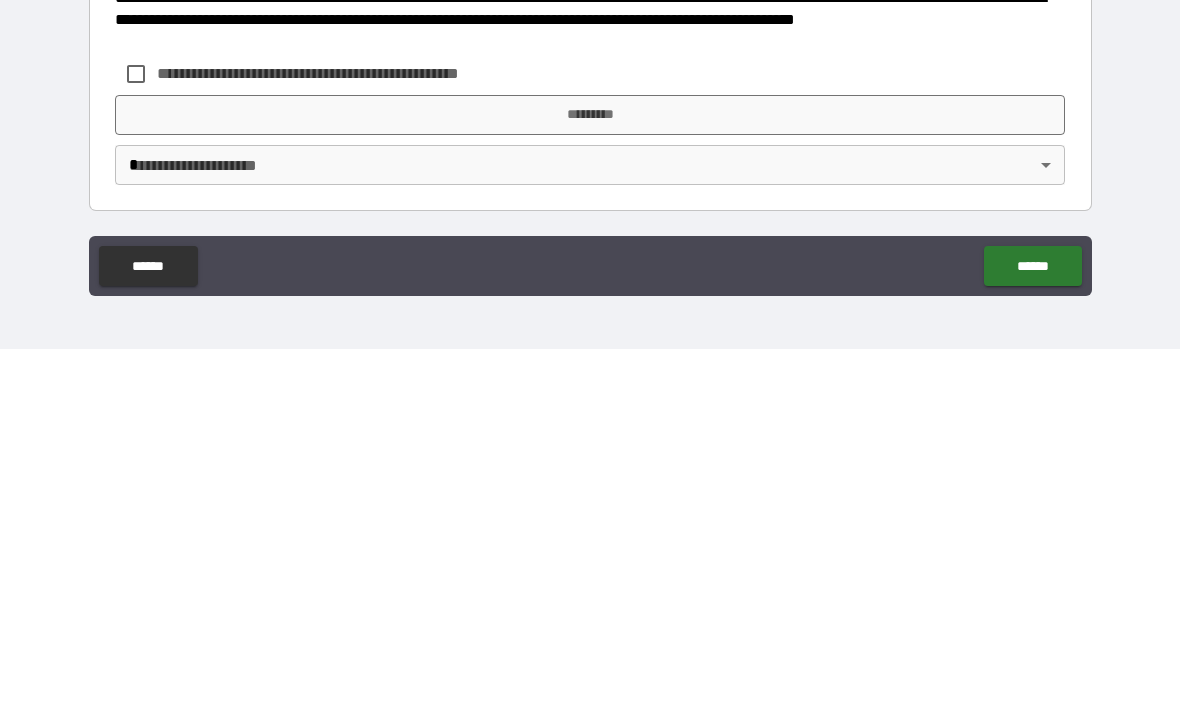 scroll, scrollTop: 548, scrollLeft: 0, axis: vertical 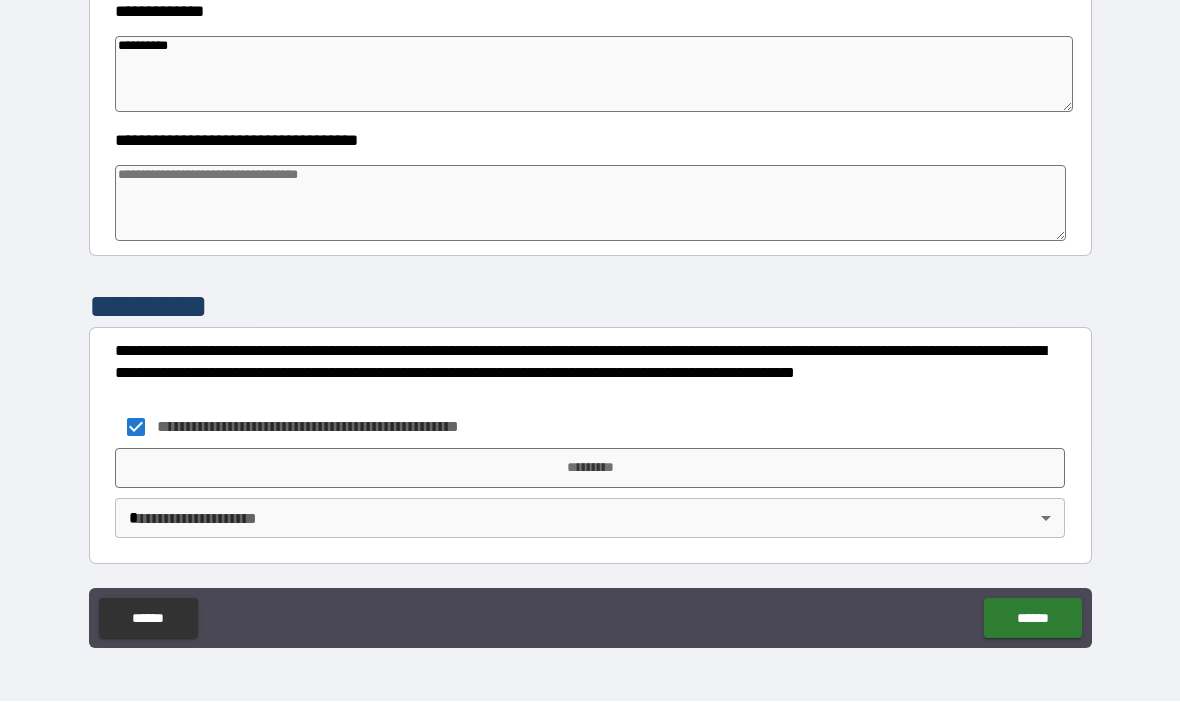 click on "*********" at bounding box center (590, 469) 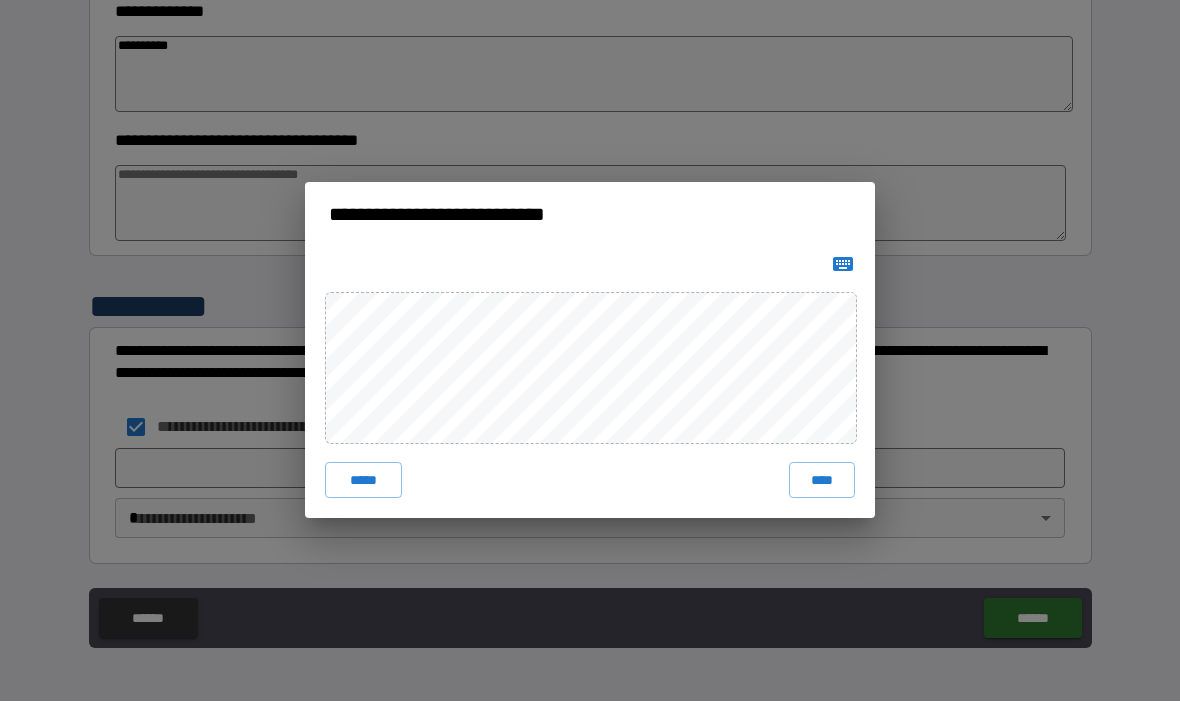 click on "****" at bounding box center (822, 481) 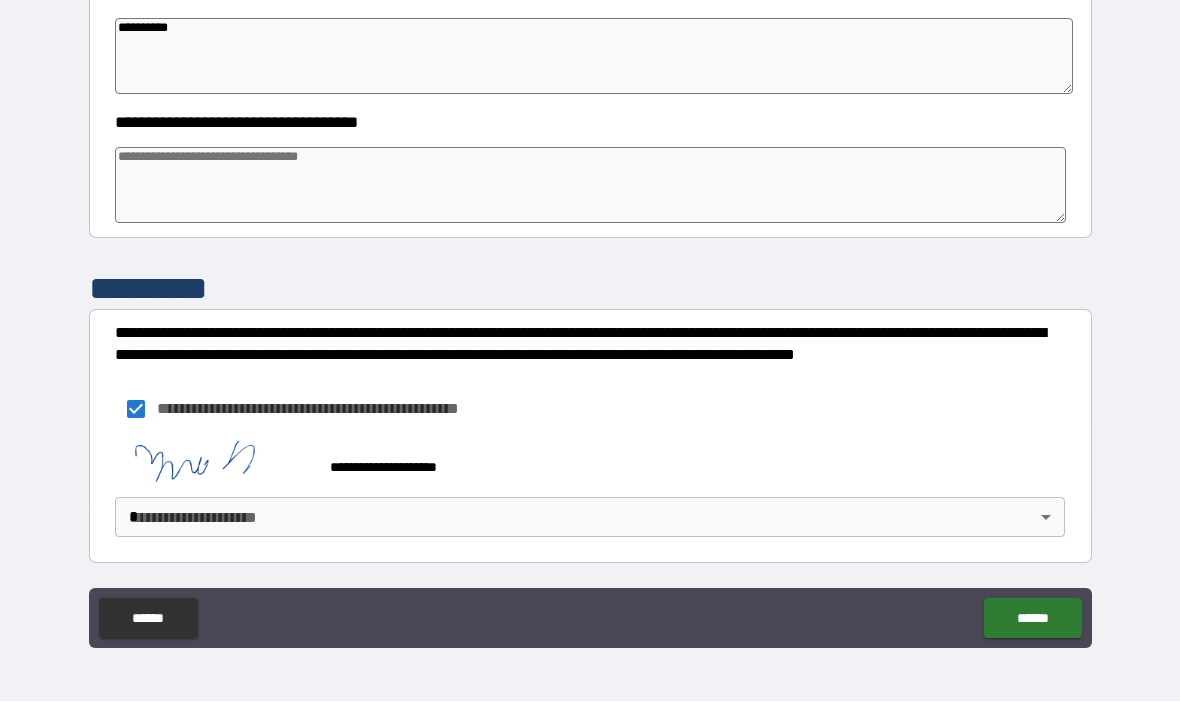 click on "******" at bounding box center [1032, 619] 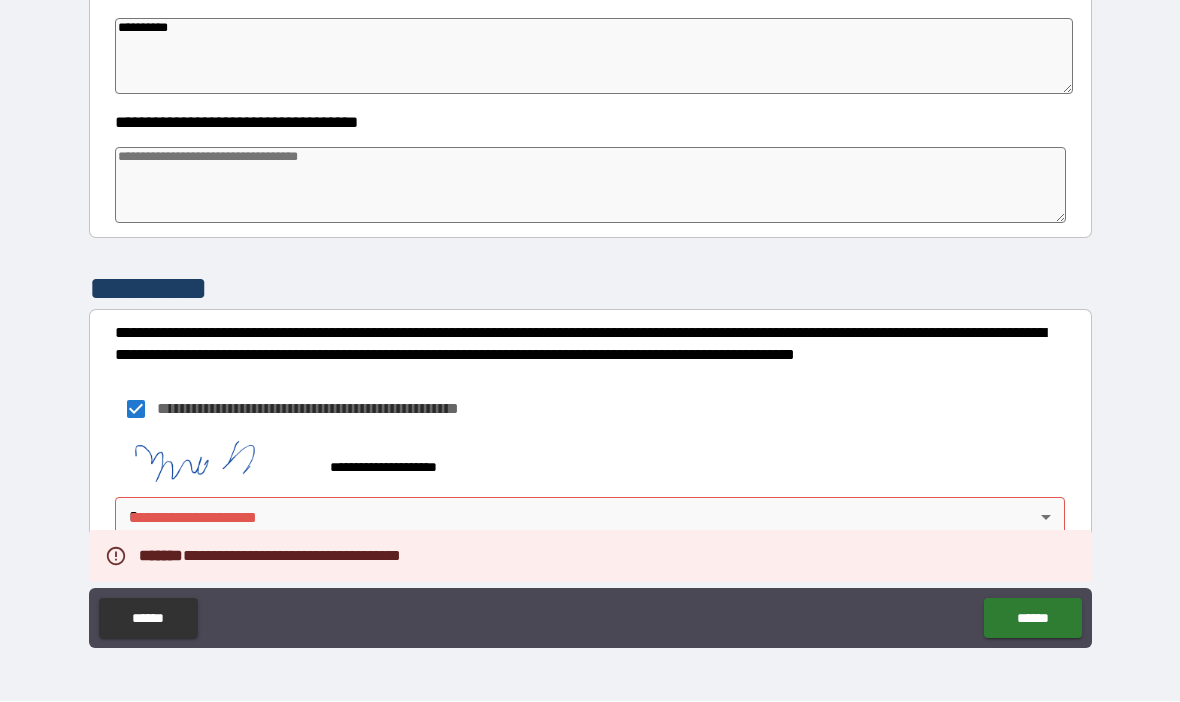 scroll, scrollTop: 565, scrollLeft: 0, axis: vertical 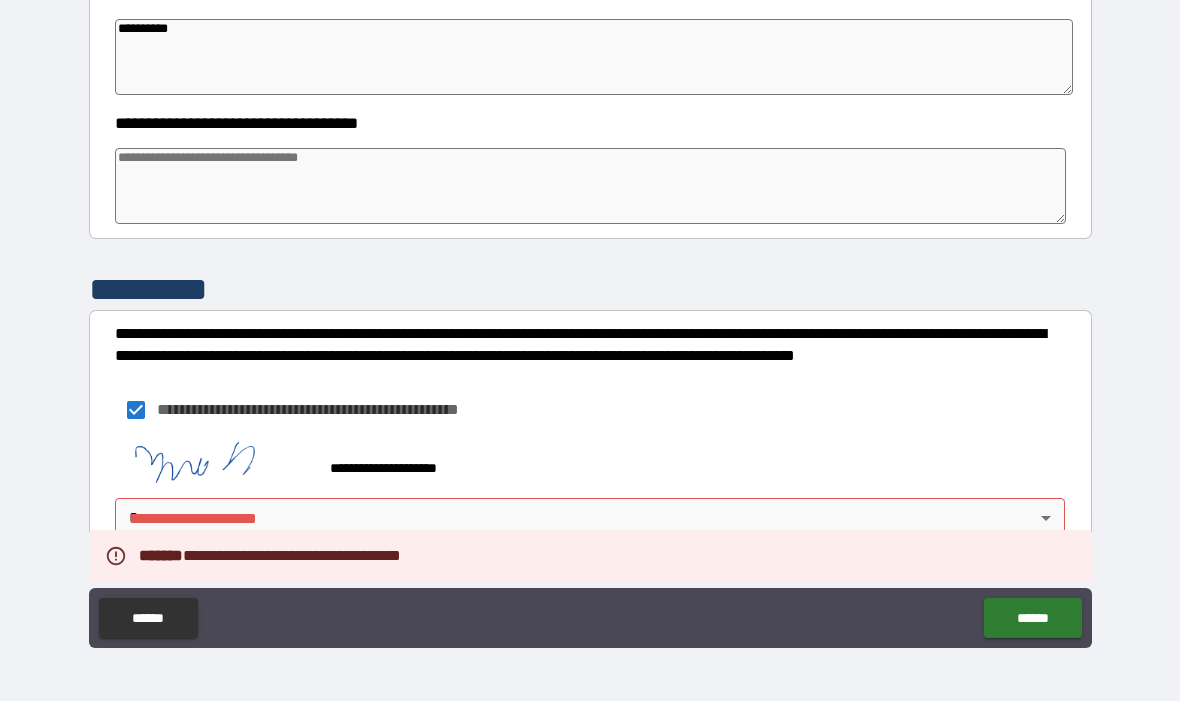 click on "**********" at bounding box center [590, 316] 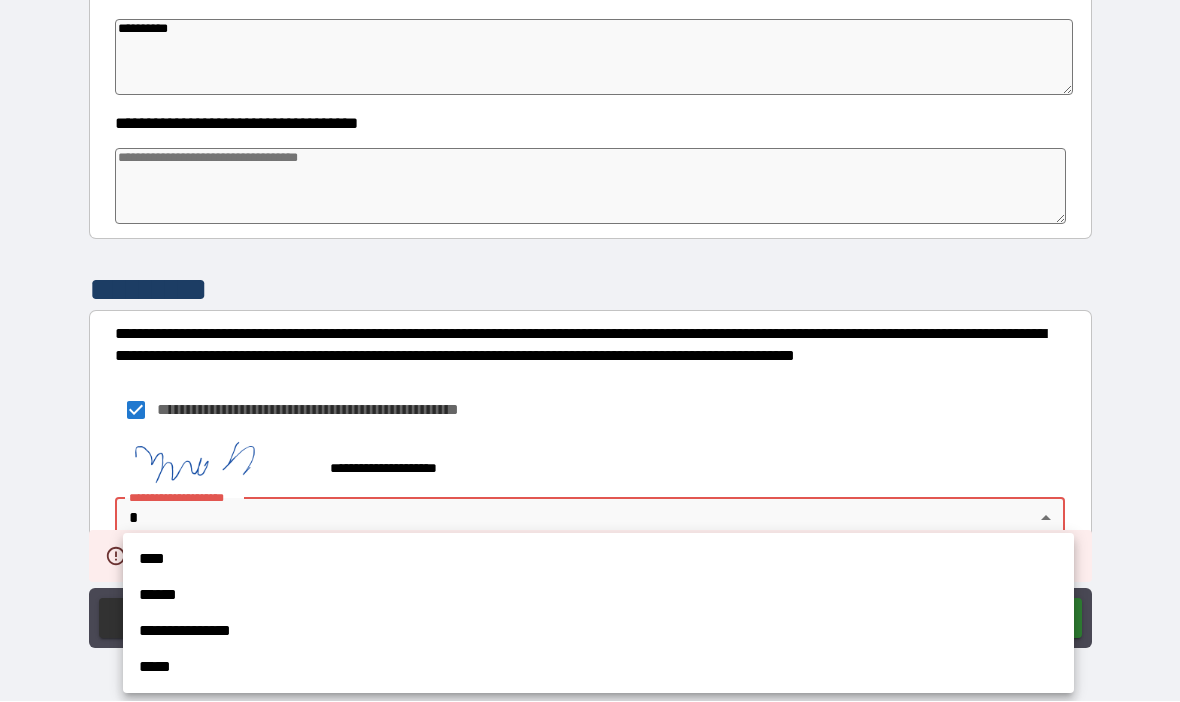 click on "**********" at bounding box center [598, 632] 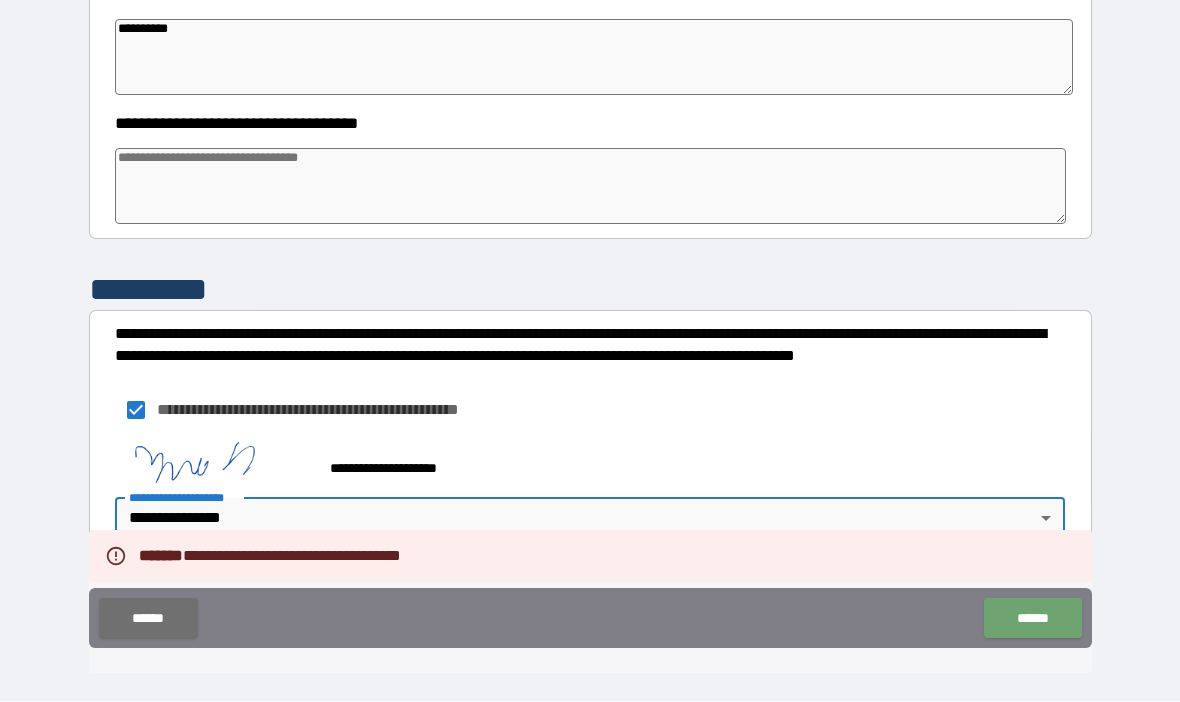 click on "******" at bounding box center (1032, 619) 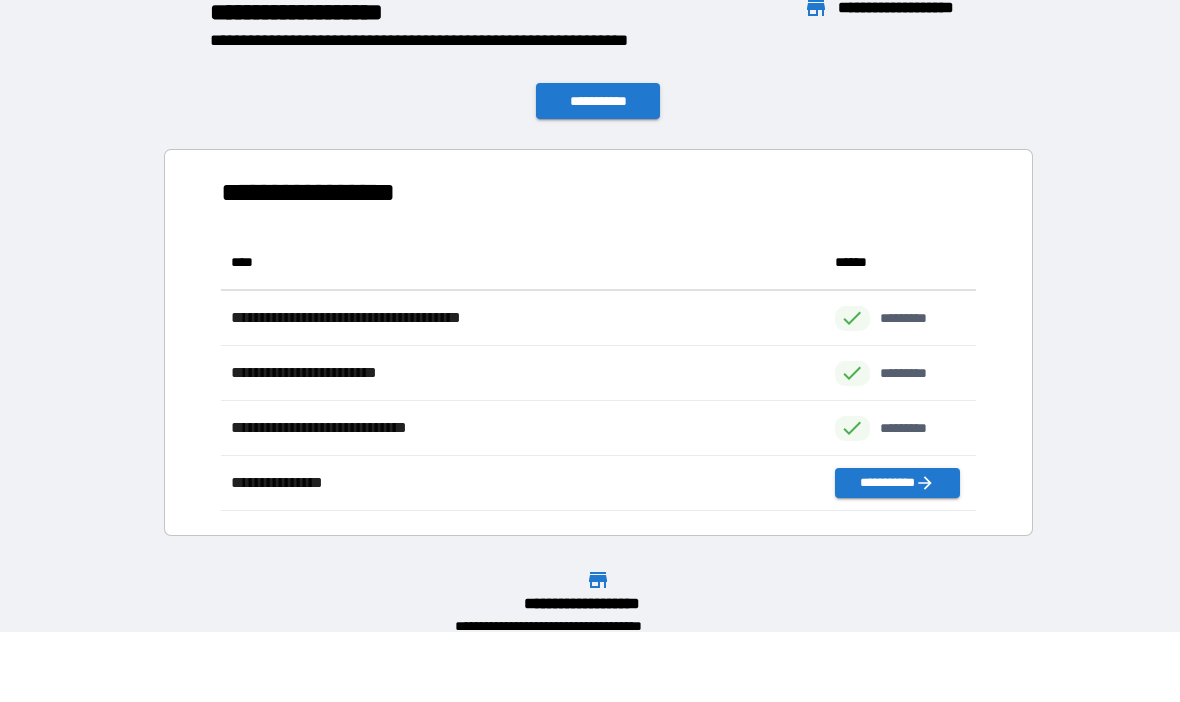 scroll, scrollTop: 1, scrollLeft: 1, axis: both 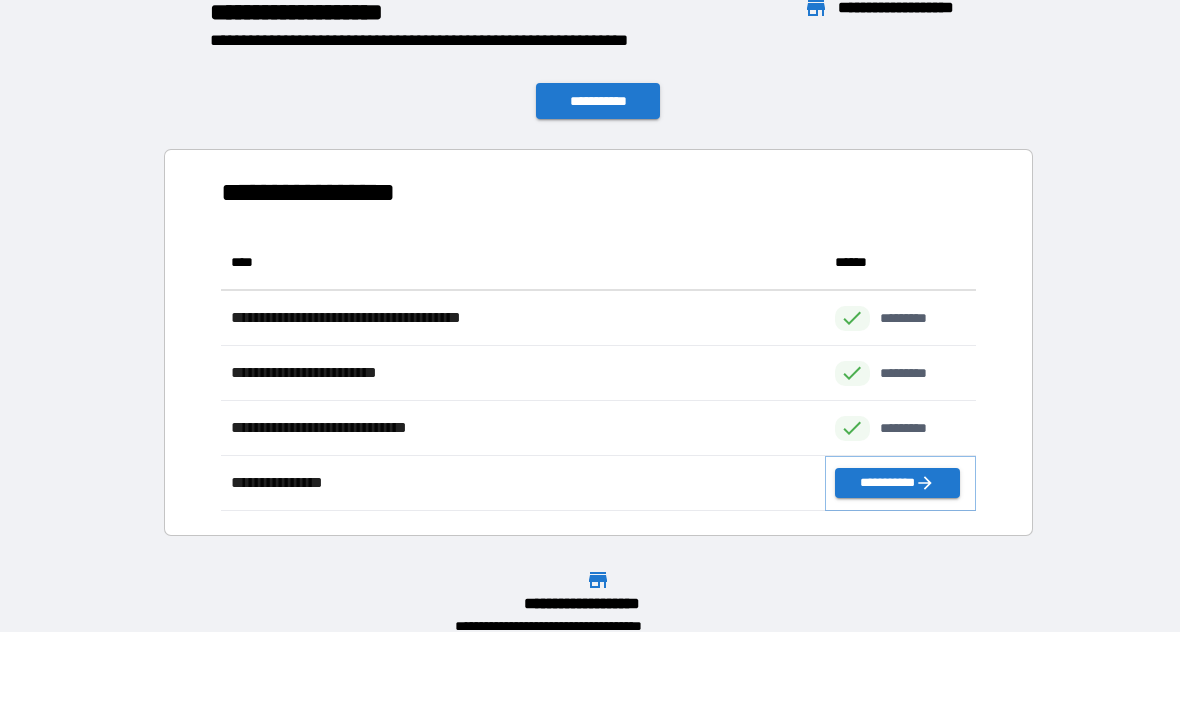 click on "**********" at bounding box center [897, 484] 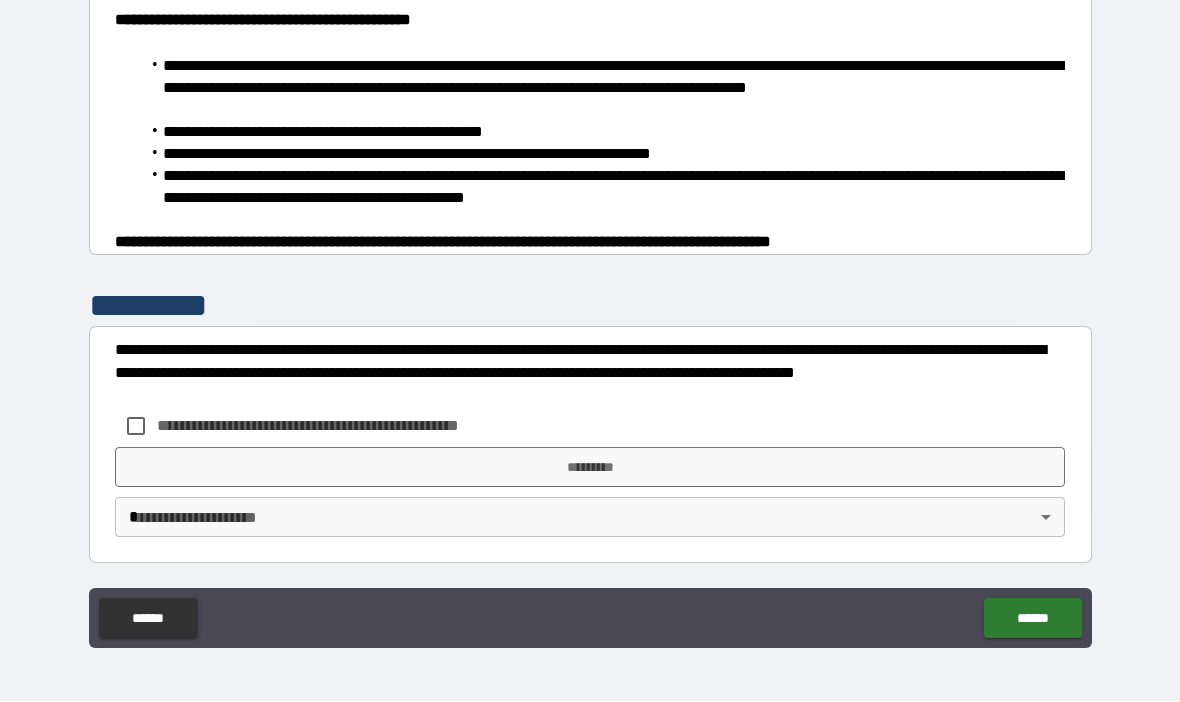 scroll, scrollTop: 1308, scrollLeft: 0, axis: vertical 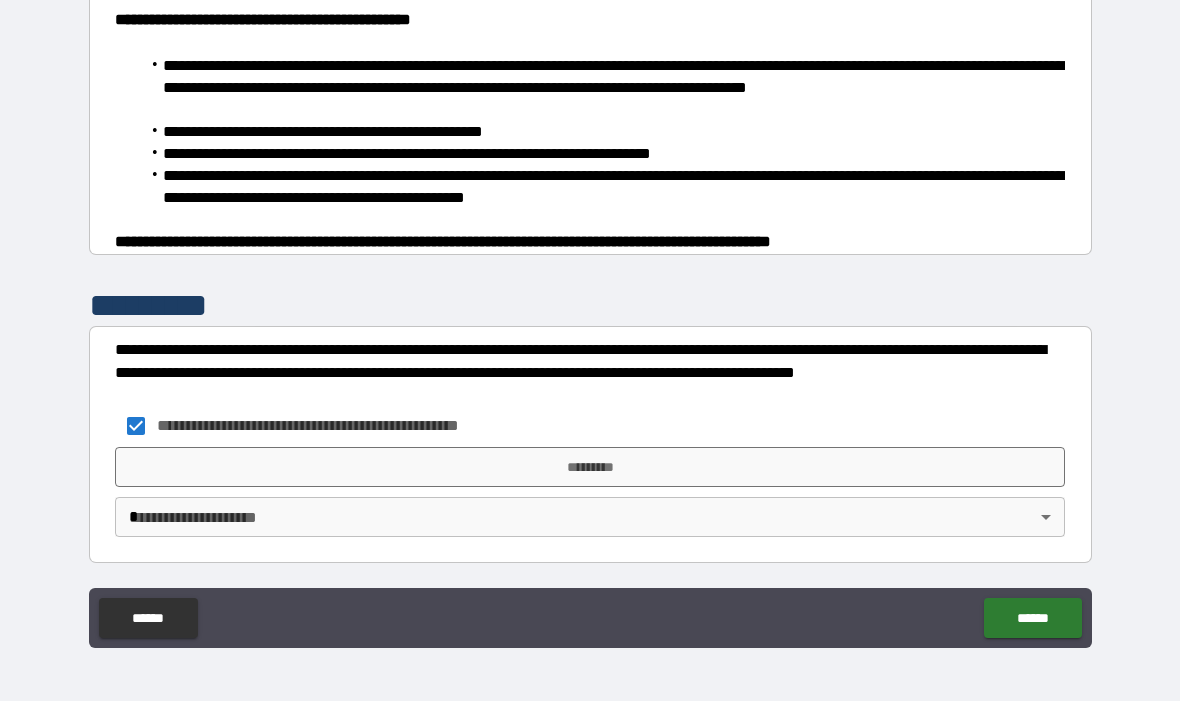 click on "*********" at bounding box center (590, 468) 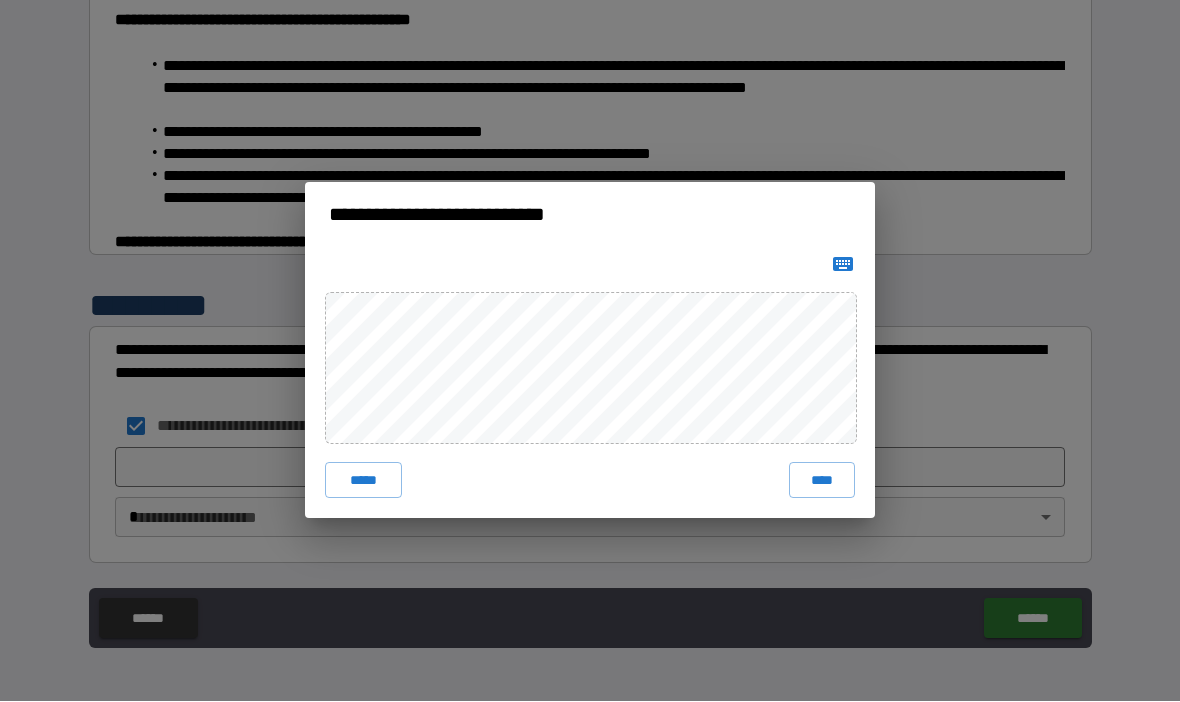 click on "****" at bounding box center (822, 481) 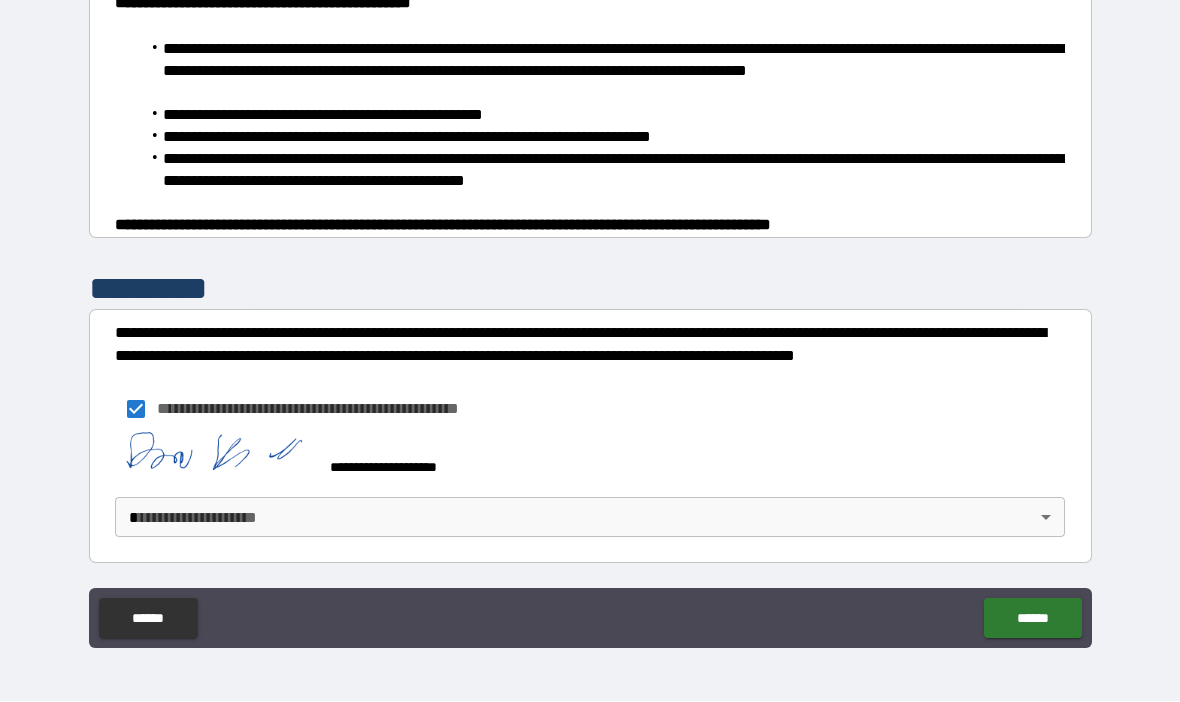 scroll, scrollTop: 1325, scrollLeft: 0, axis: vertical 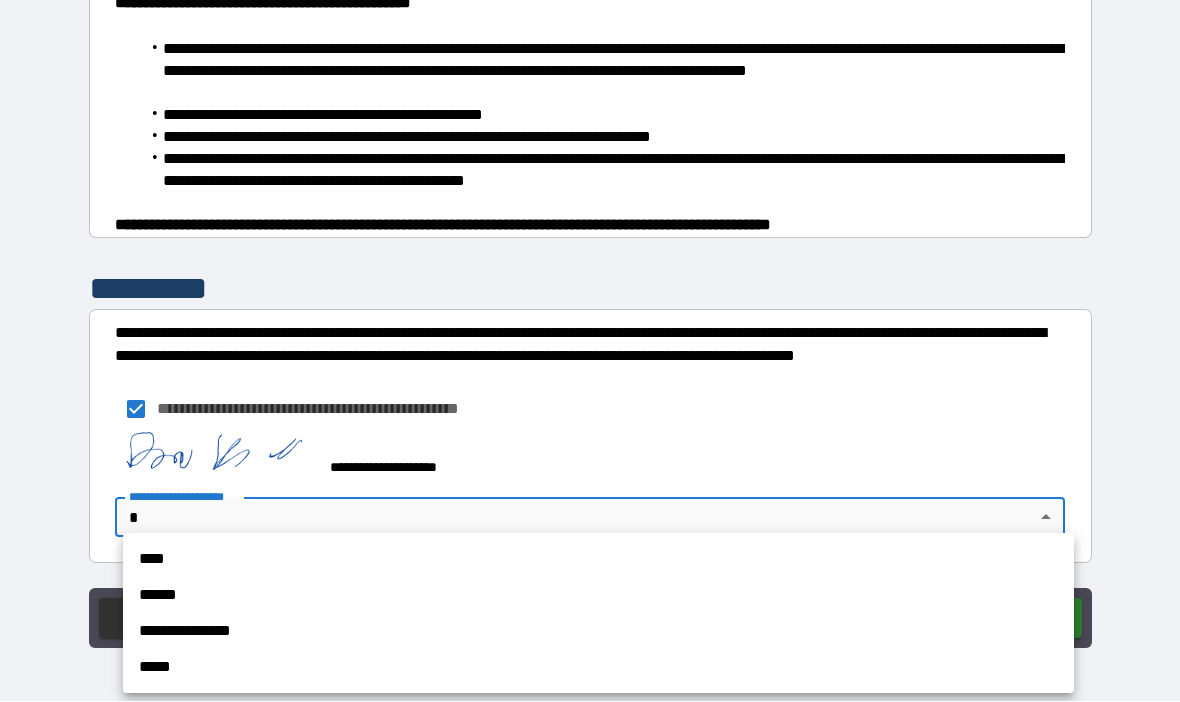 click on "**********" at bounding box center [598, 632] 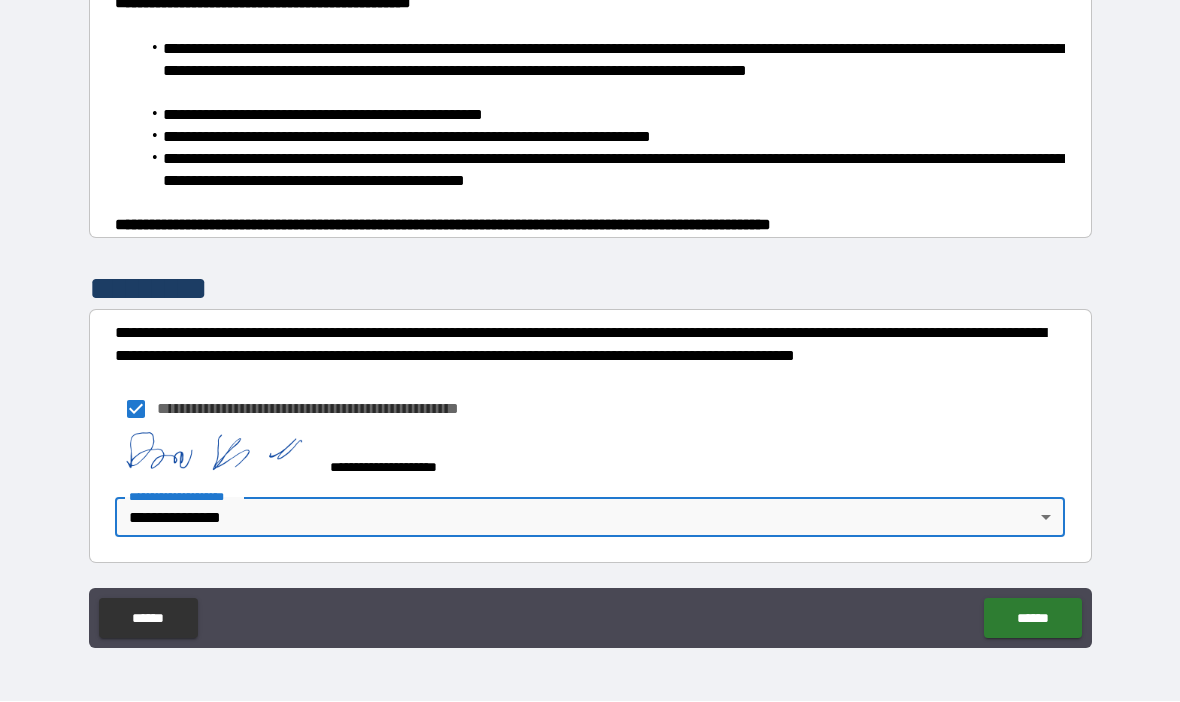click on "******" at bounding box center [1032, 619] 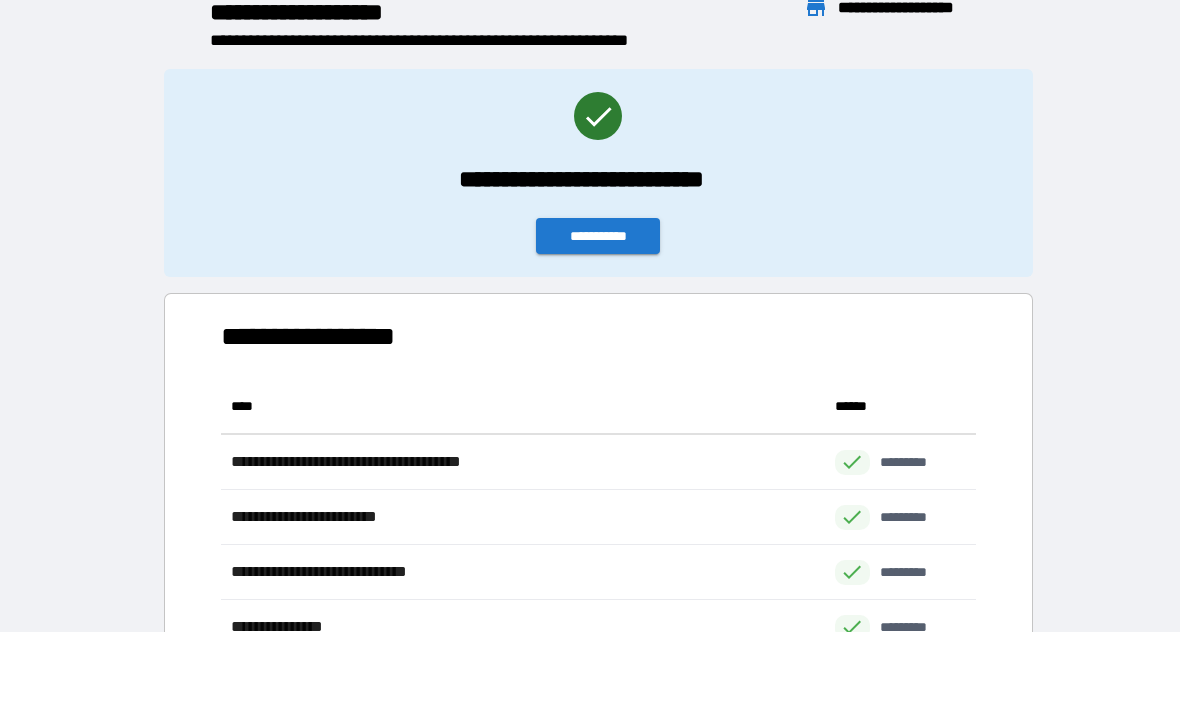 scroll, scrollTop: 1, scrollLeft: 1, axis: both 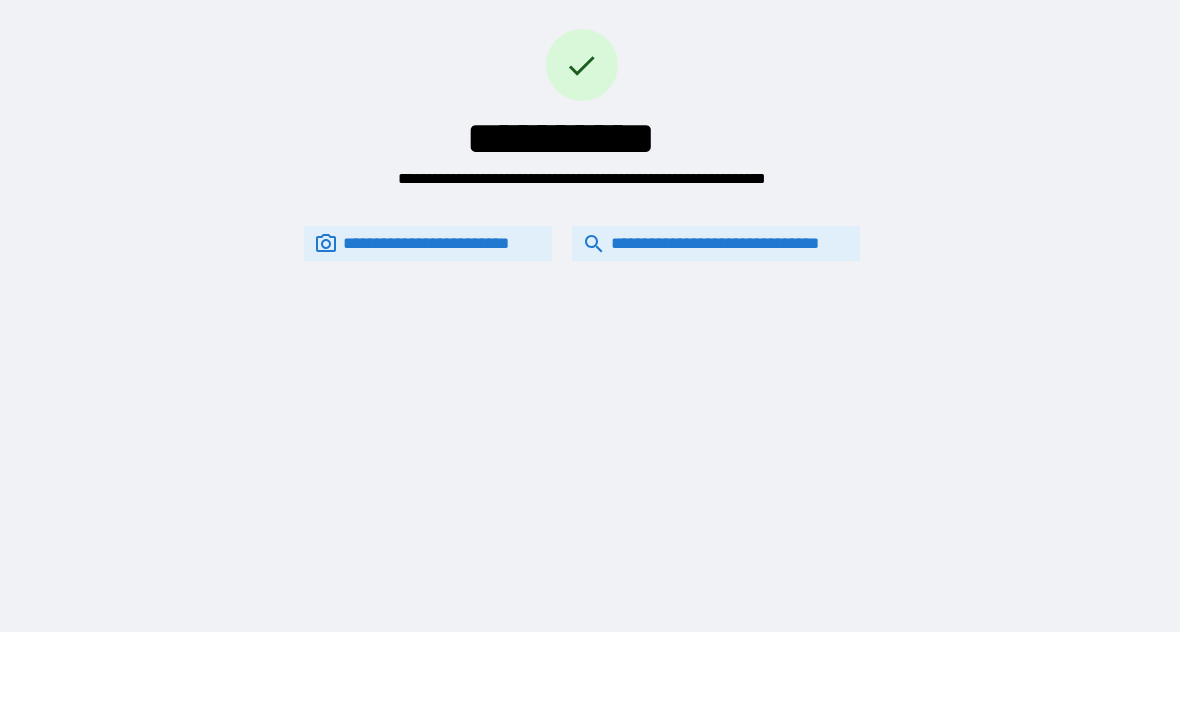 click on "**********" at bounding box center (716, 244) 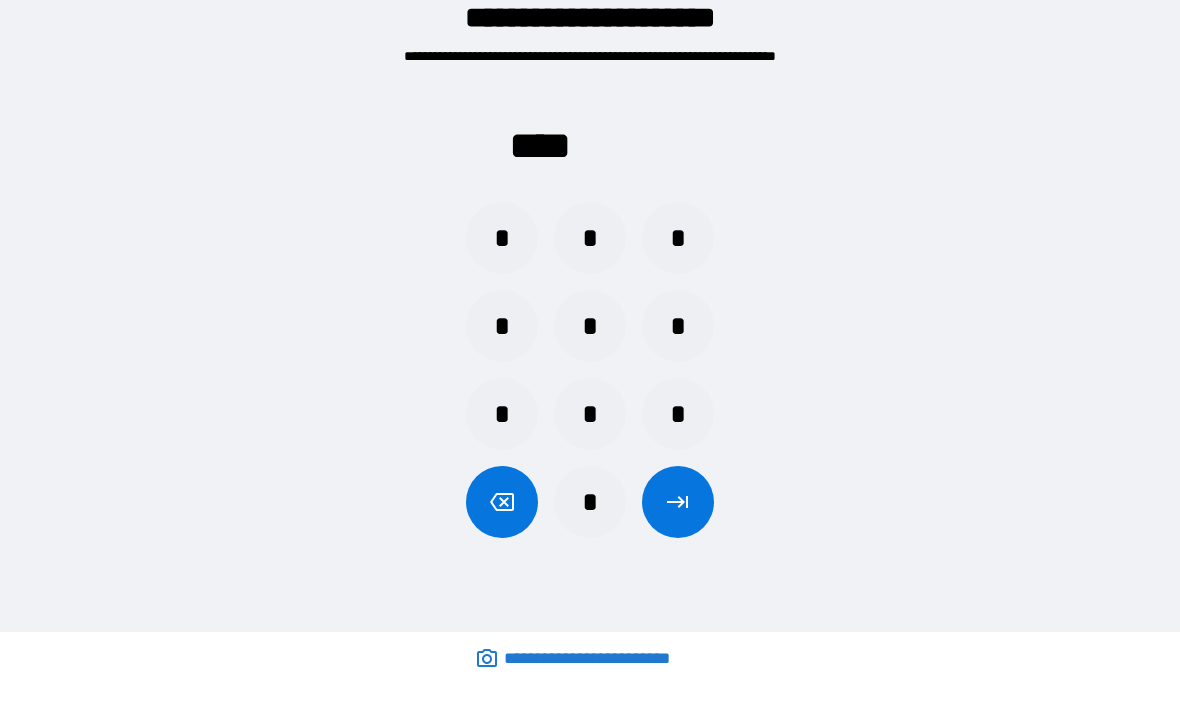 click on "*" at bounding box center [678, 415] 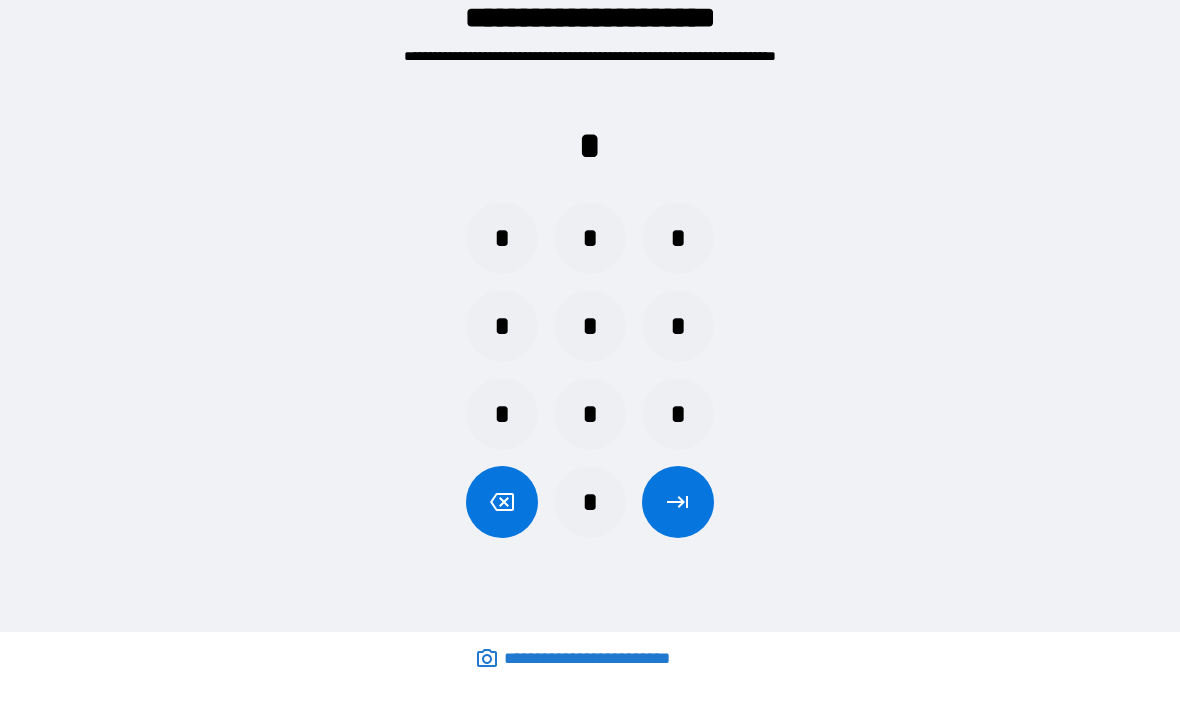 click on "*" at bounding box center (502, 327) 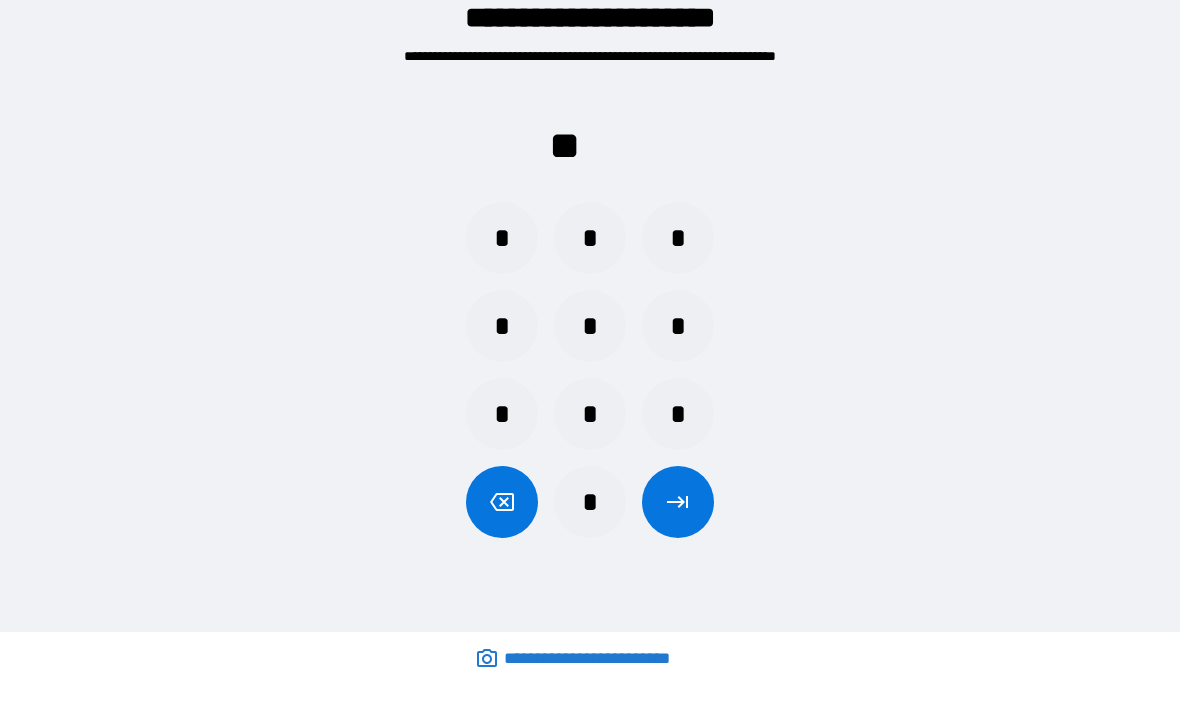 click on "*" at bounding box center (502, 415) 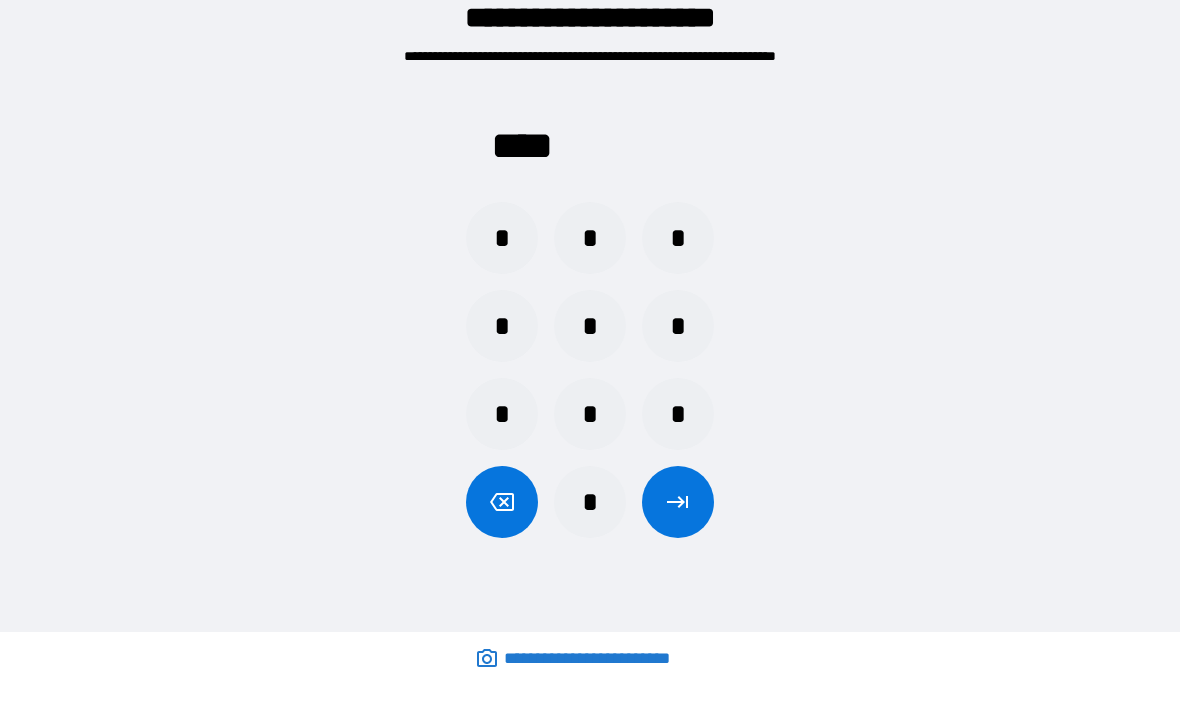 click at bounding box center [678, 503] 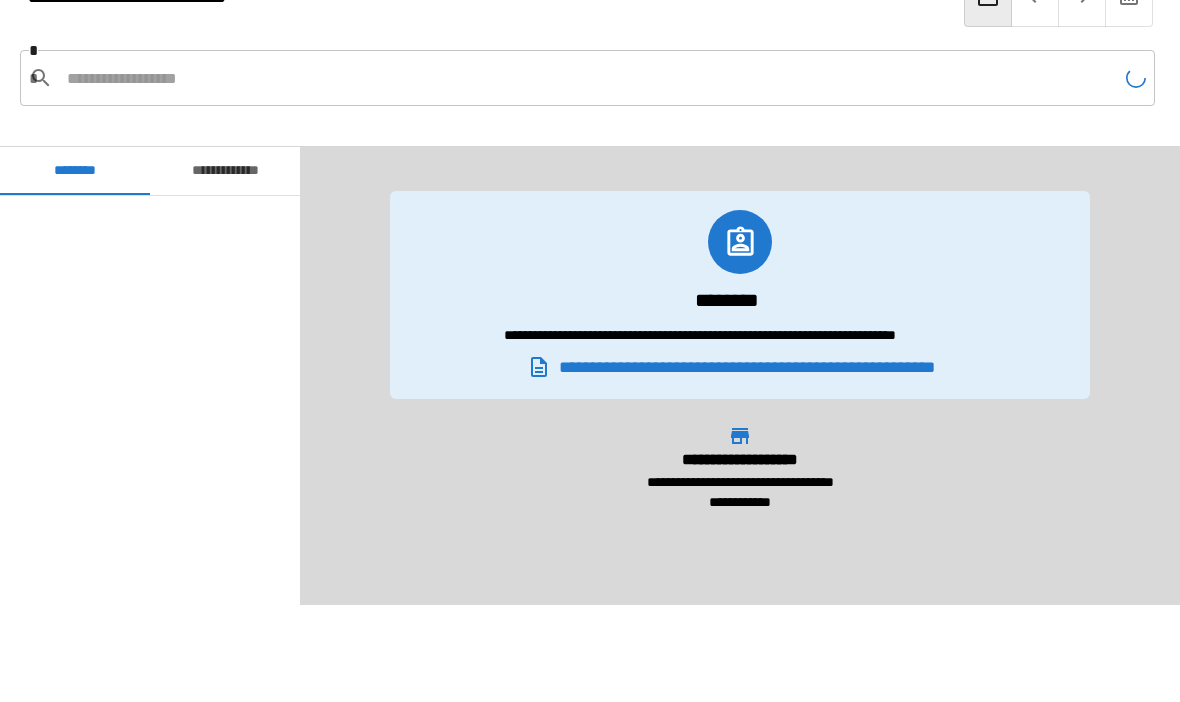 scroll, scrollTop: 2820, scrollLeft: 0, axis: vertical 